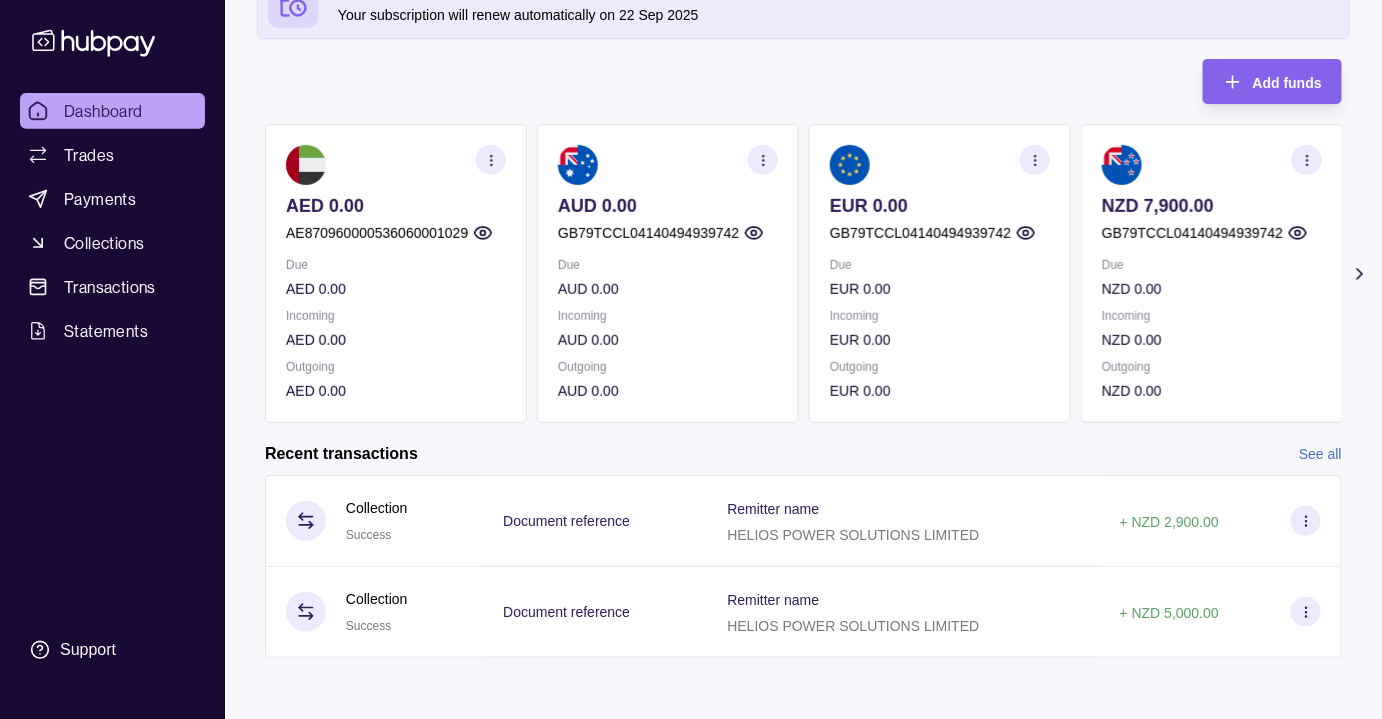 scroll, scrollTop: 202, scrollLeft: 0, axis: vertical 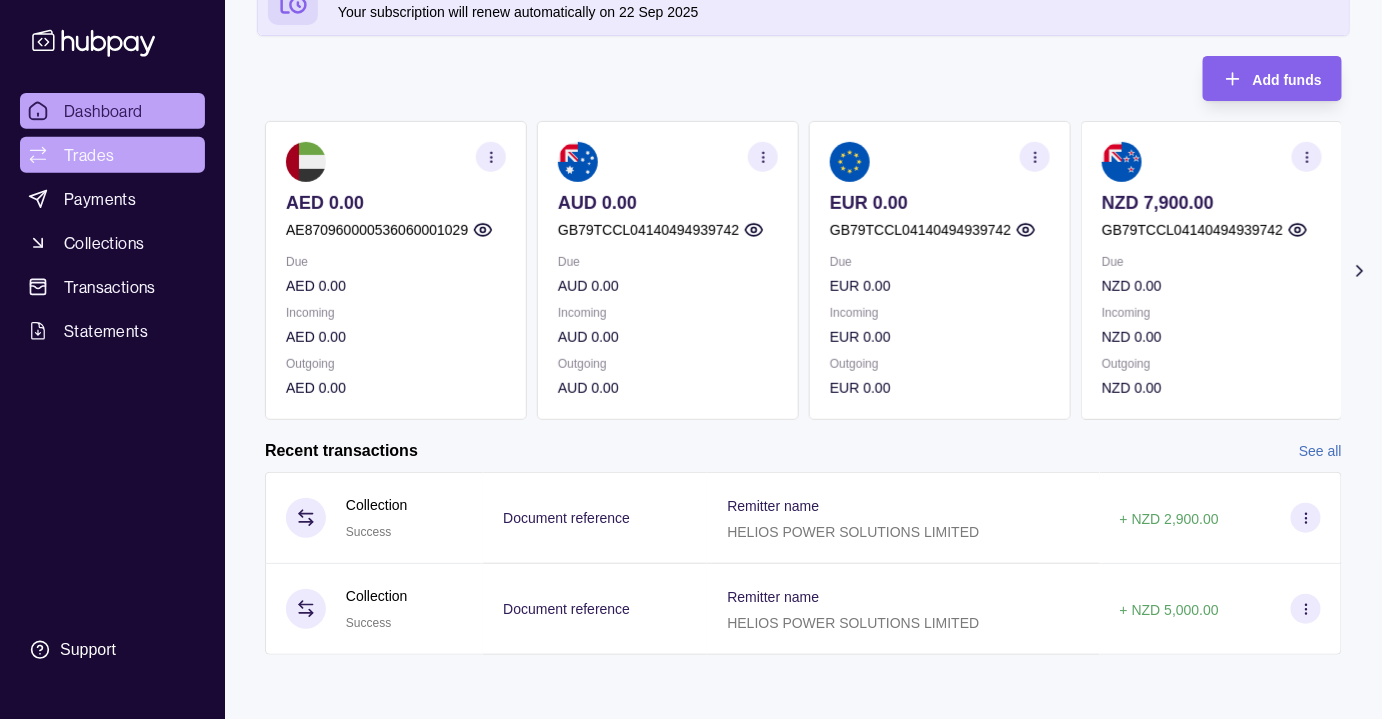 click on "Trades" at bounding box center [89, 155] 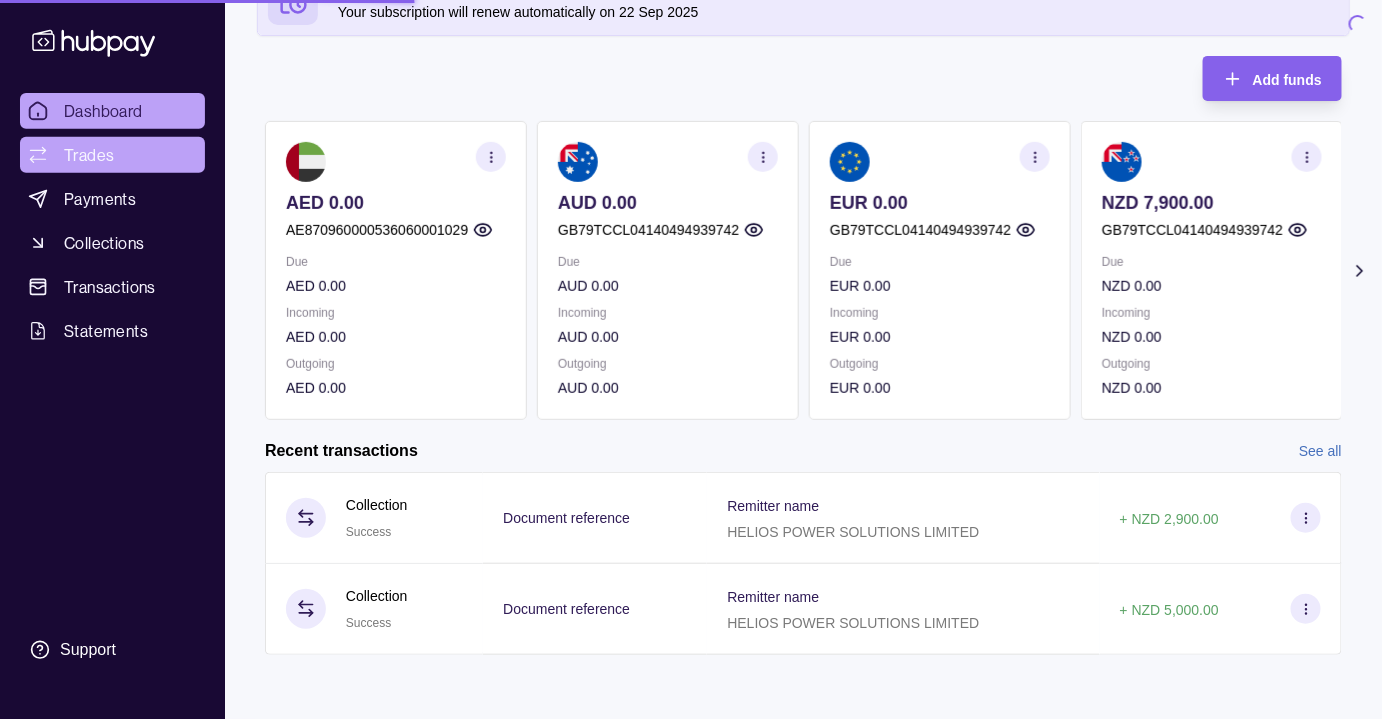 scroll, scrollTop: 0, scrollLeft: 0, axis: both 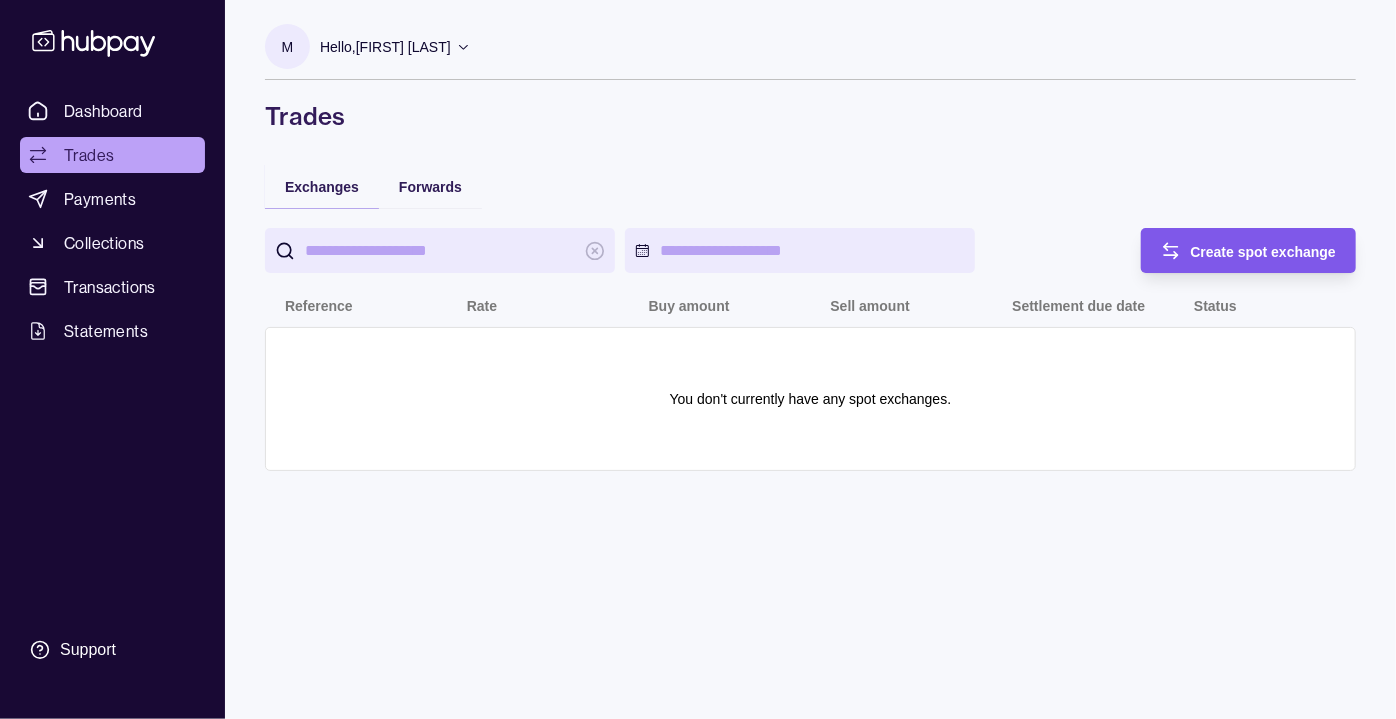 click on "Create spot exchange" at bounding box center (1264, 252) 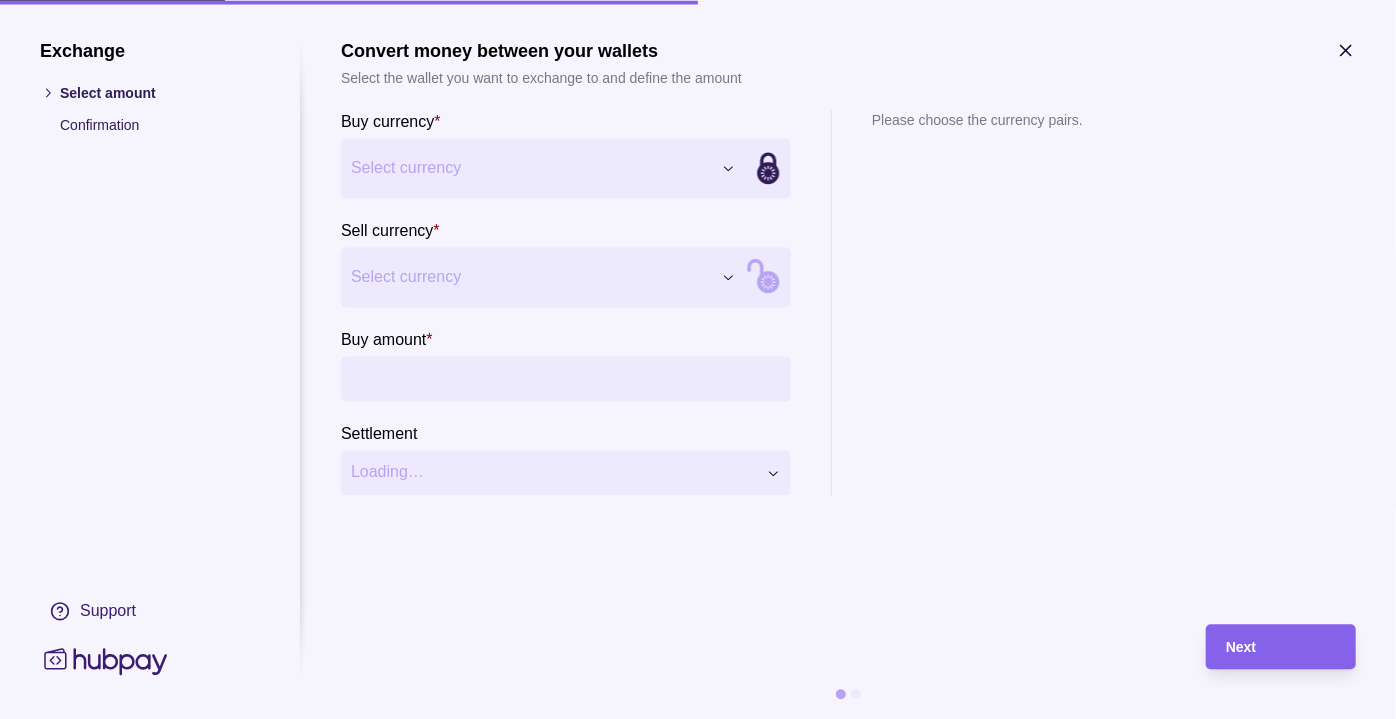 click on "Dashboard Trades Payments Collections Transactions Statements Support M Hello,  [FIRST] [LAST] ENDURING POWER LIMITED Account Terms and conditions Privacy policy Sign out Trades Exchanges Forwards Create spot exchange Reference Rate Buy amount Sell amount Settlement due date Status You don't currently have any spot exchanges. Trades | Hubpay Exchange Select amount Confirmation Support Convert money between your wallets Select the wallet you want to exchange to and define the amount Buy currency  * Select currency *** *** *** *** *** Sell currency  * Select currency *** *** *** *** *** Buy amount  * Settlement Loading… Please choose the currency pairs. Next" at bounding box center (698, 359) 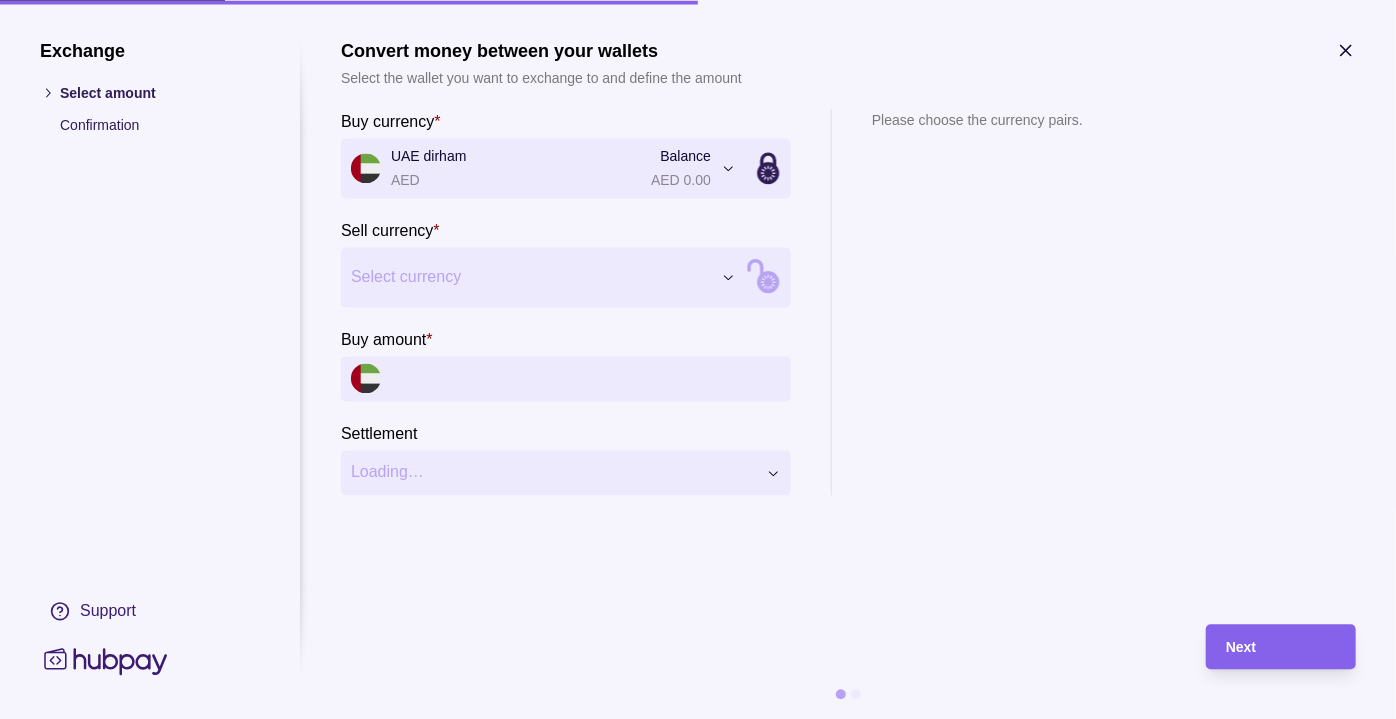 click on "Dashboard Trades Payments Collections Transactions Statements Support M Hello,  [FIRST] [LAST] ENDURING POWER LIMITED Account Terms and conditions Privacy policy Sign out Trades Exchanges Forwards Create spot exchange Reference Rate Buy amount Sell amount Settlement due date Status You don't currently have any spot exchanges. Trades | Hubpay Exchange Select amount Confirmation Support Convert money between your wallets Select the wallet you want to exchange to and define the amount Buy currency  * UAE dirham AED Balance AED 0.00 *** *** *** *** *** Sell currency  * Select currency *** *** *** *** *** Buy amount  * Settlement Loading… Please choose the currency pairs. Next" at bounding box center [698, 359] 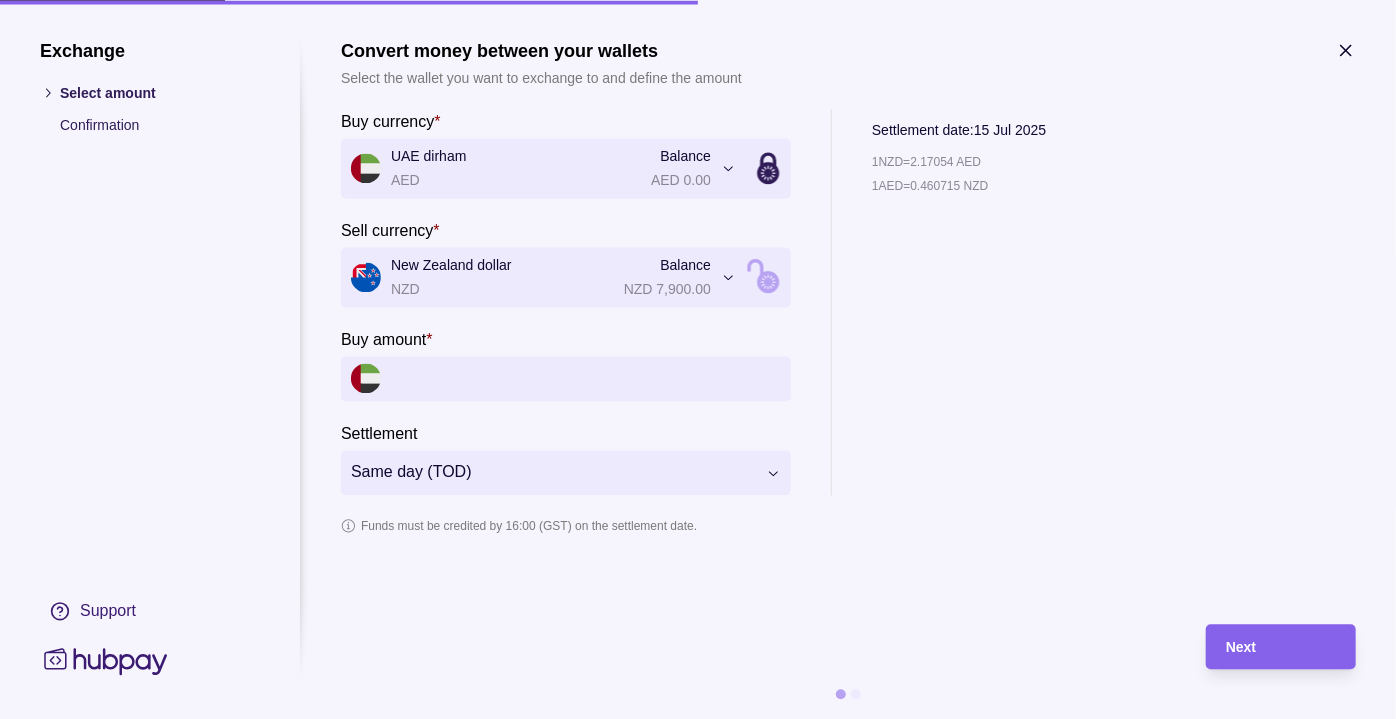 click on "Buy amount  *" at bounding box center (586, 378) 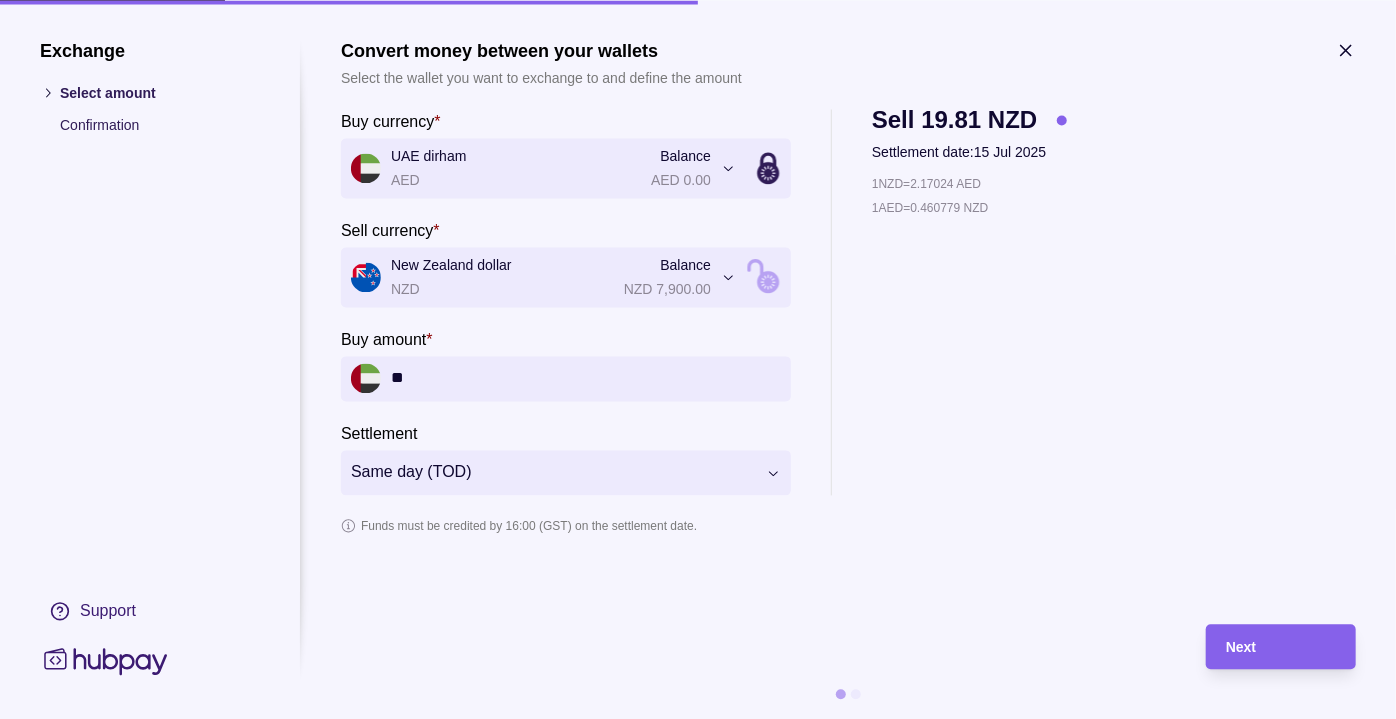 type on "*" 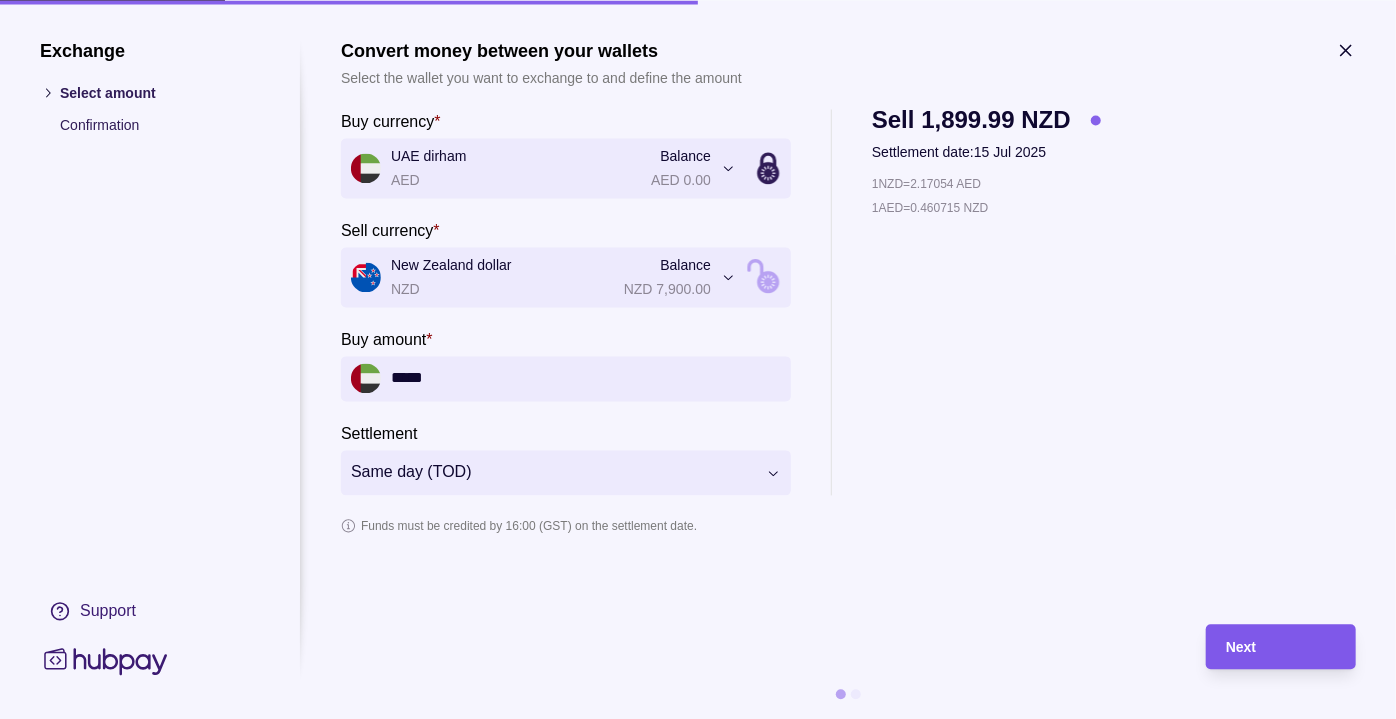 type on "*****" 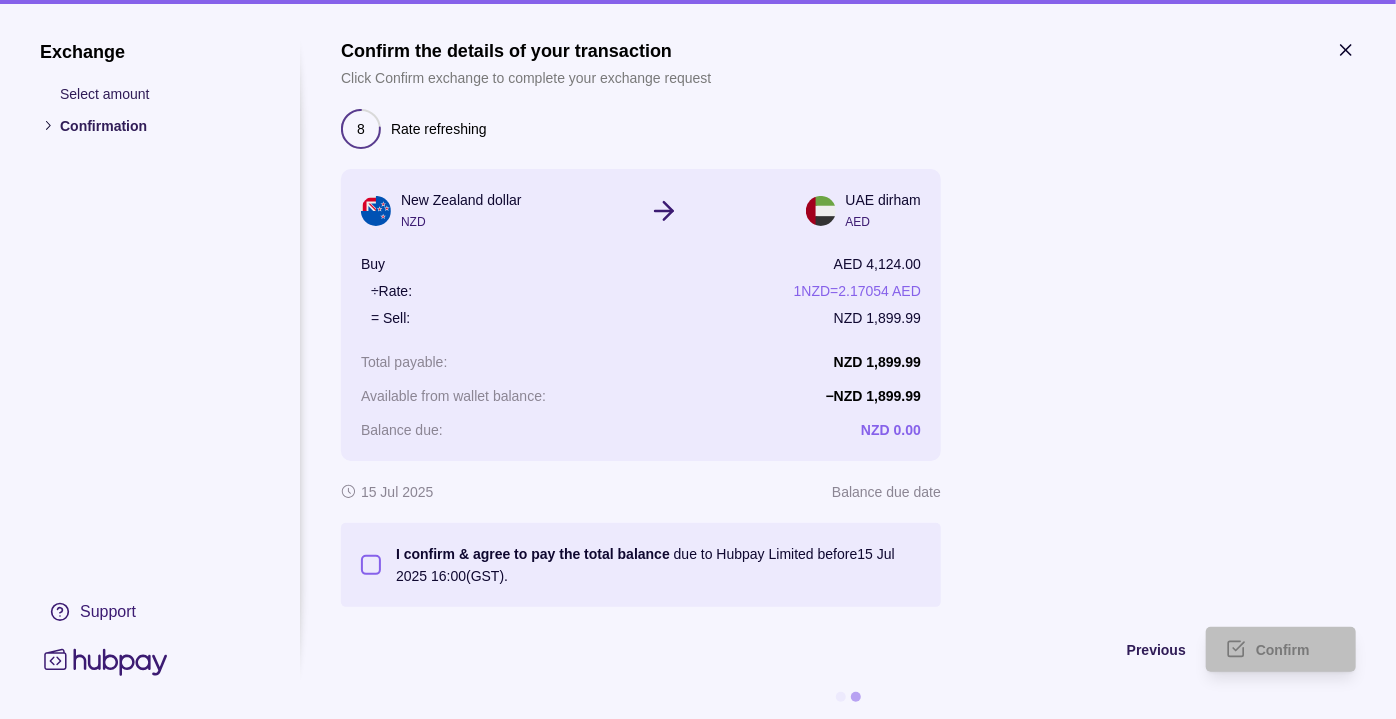click on "I confirm & agree to pay the total balance   due to Hubpay Limited before  15 Jul 2025   16:00  (GST)." at bounding box center [371, 565] 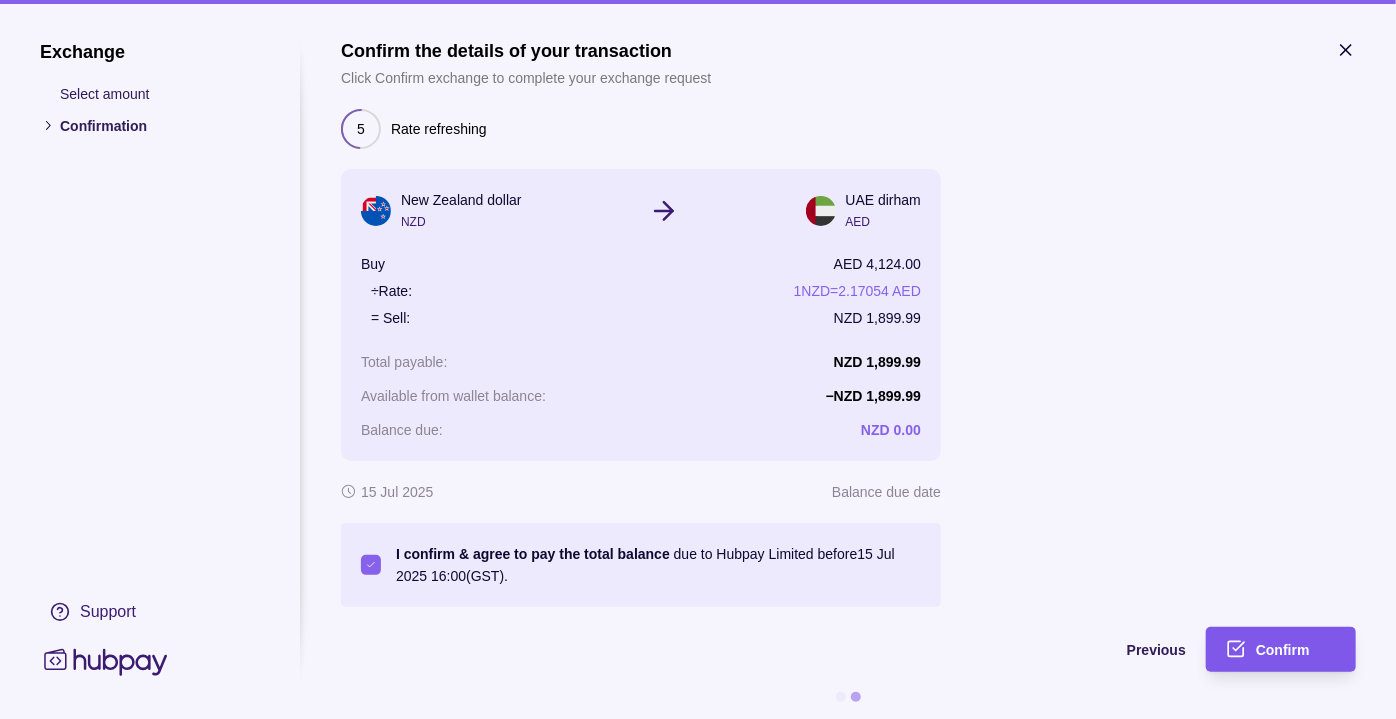 click on "Confirm" at bounding box center [1296, 650] 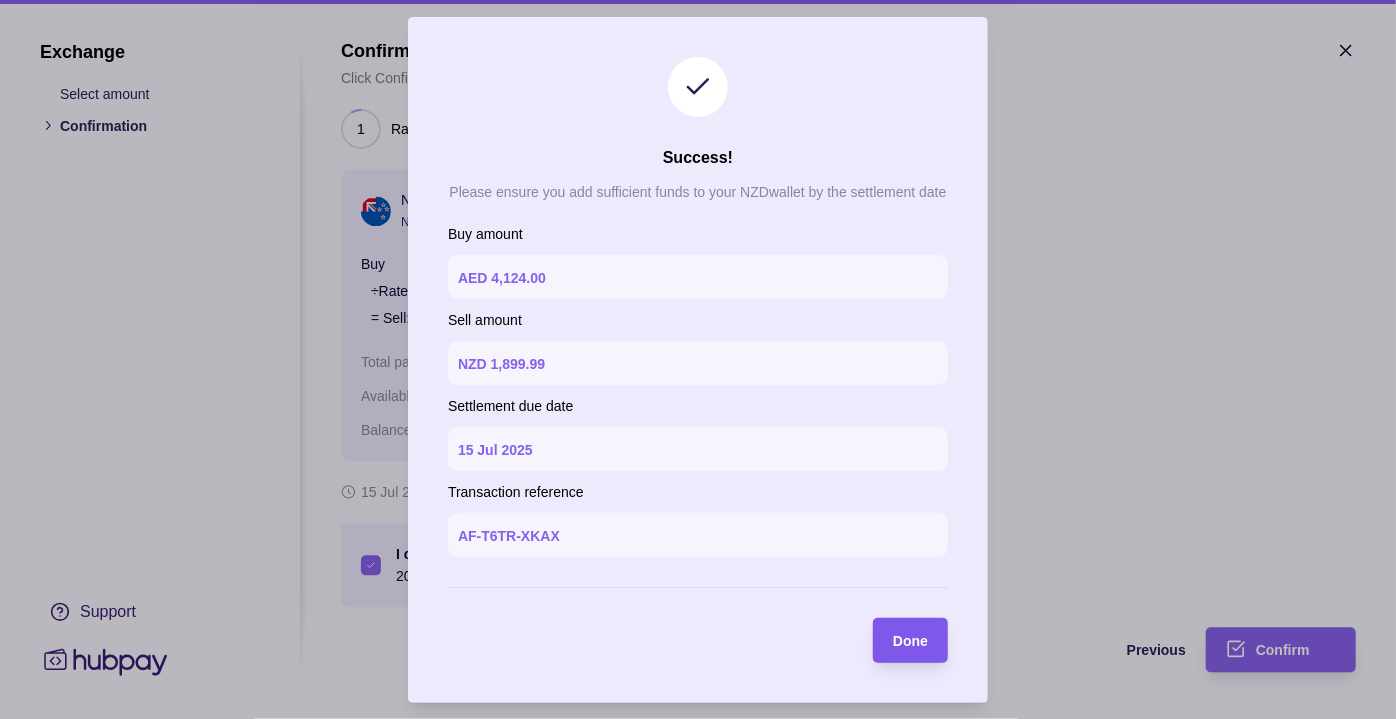 click on "Done" at bounding box center (895, 640) 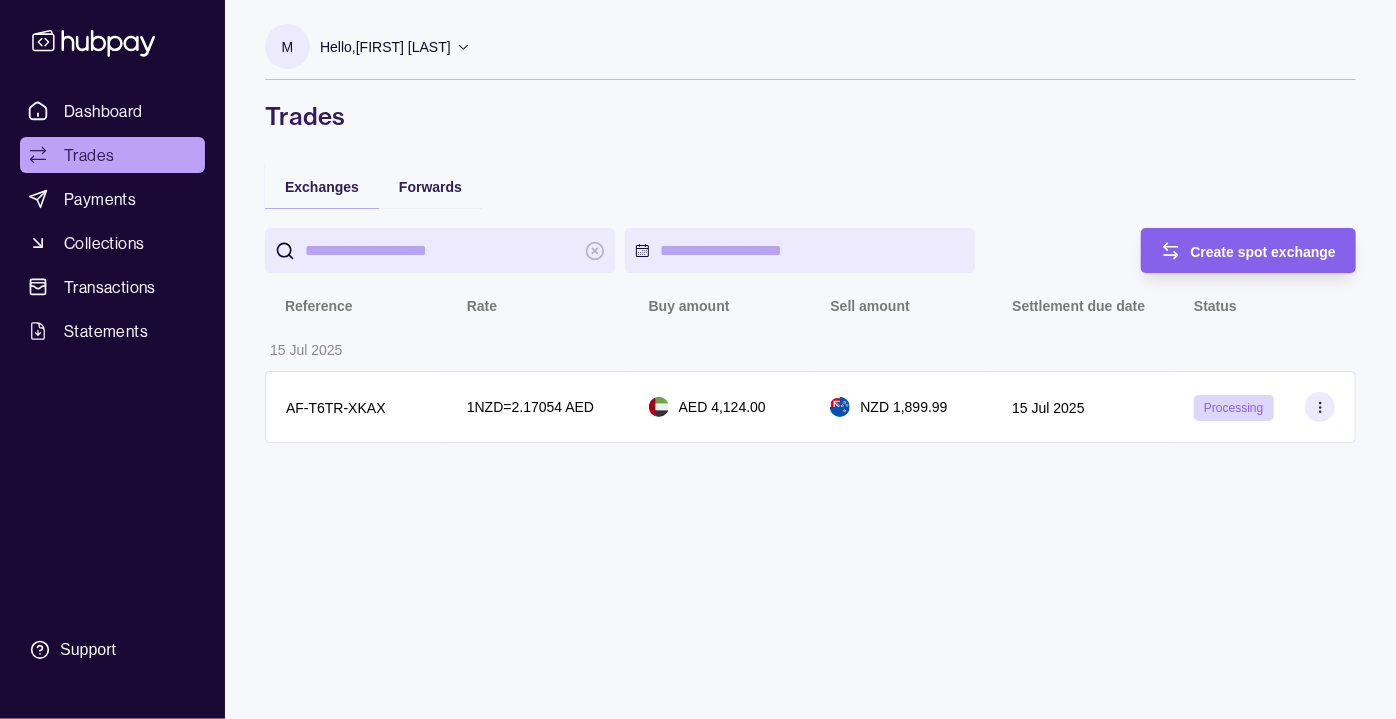 click on "M Hello,  [FIRST] [LAST] ENDURING POWER LIMITED Account Terms and conditions Privacy policy Sign out Trades Exchanges Forwards Create spot exchange Reference Rate Buy amount Sell amount Settlement due date Status 15 Jul 2025 AF-T6TR-XKAX 1  NZD  =  2.17054   AED AED 4,124.00 NZD 1,899.99 15 Jul 2025 Processing" at bounding box center [810, 359] 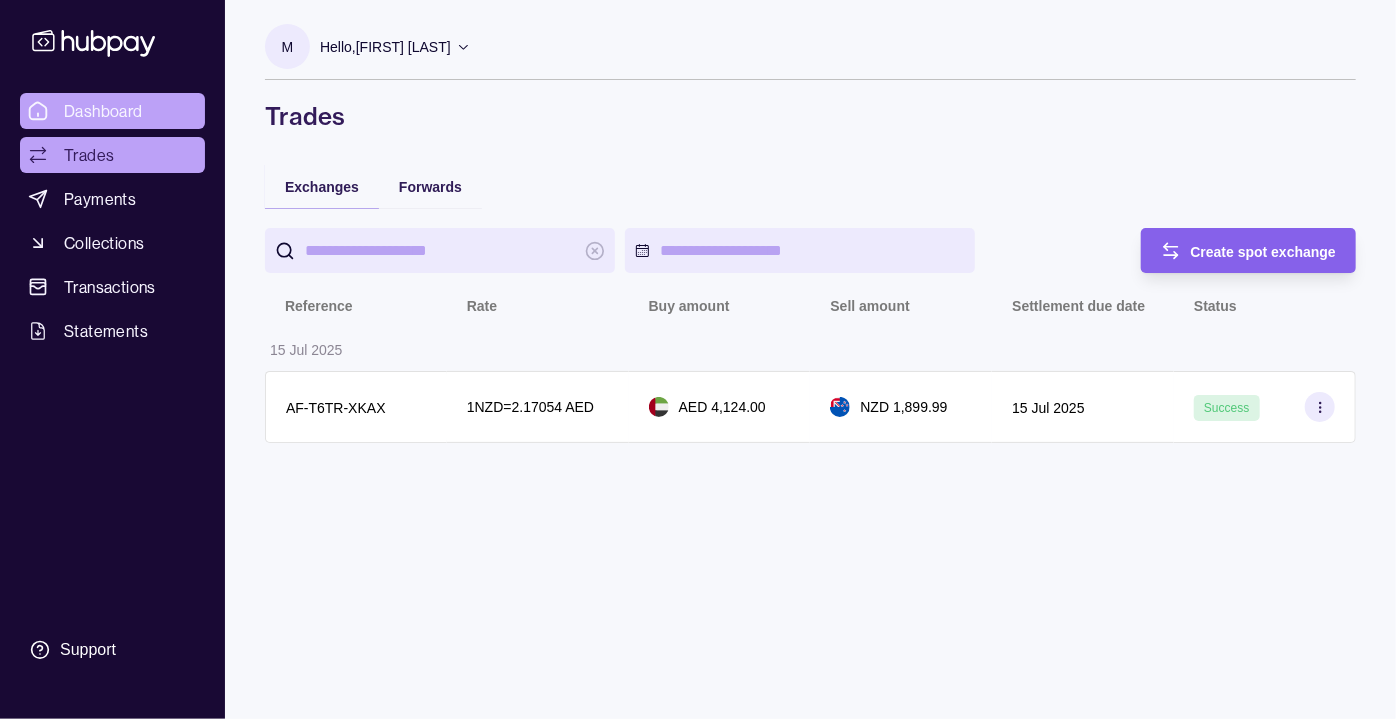 click on "Dashboard" at bounding box center [103, 111] 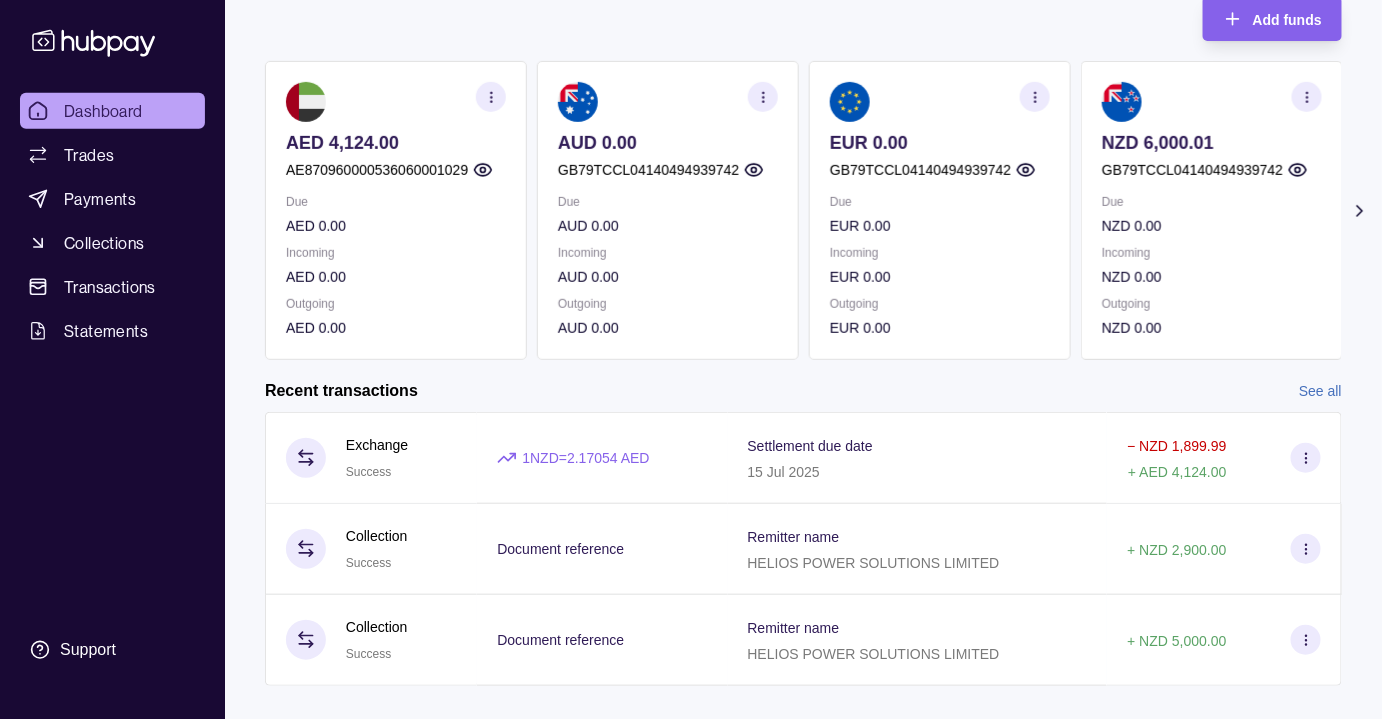 scroll, scrollTop: 294, scrollLeft: 0, axis: vertical 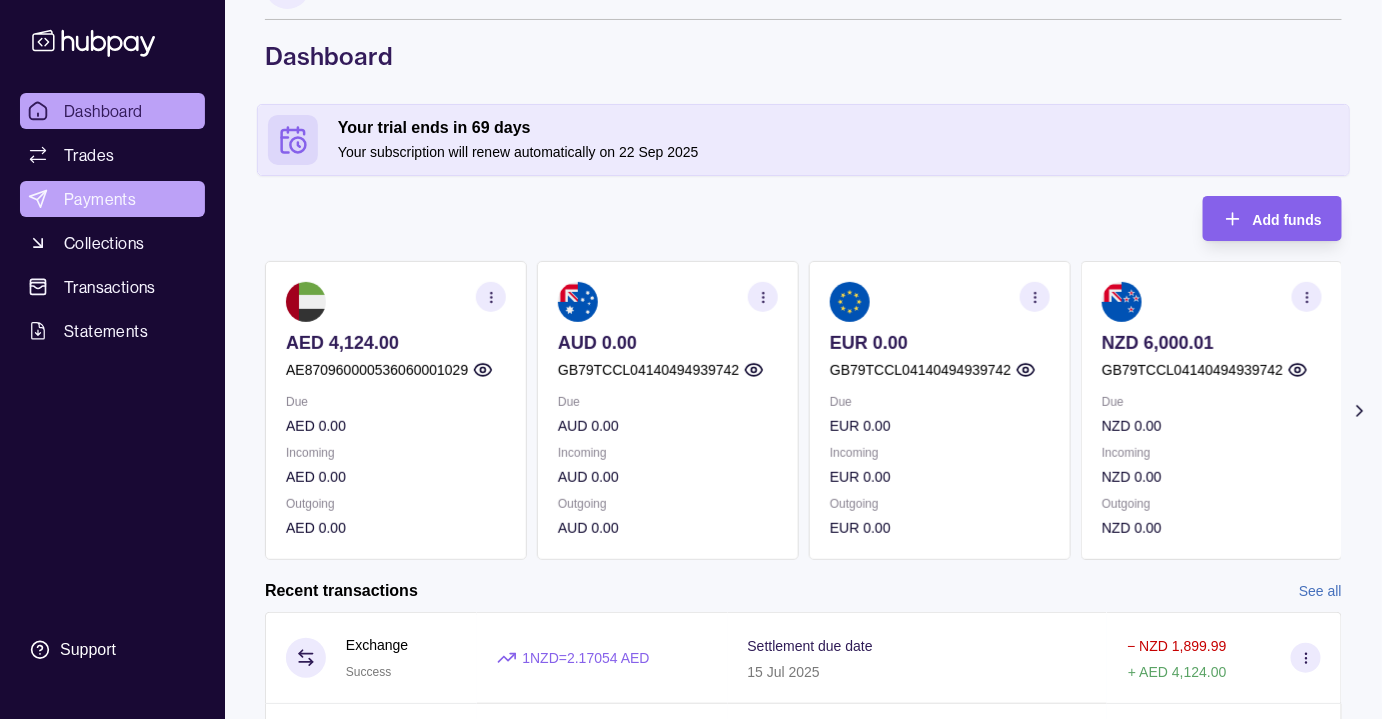 click on "Payments" at bounding box center (100, 199) 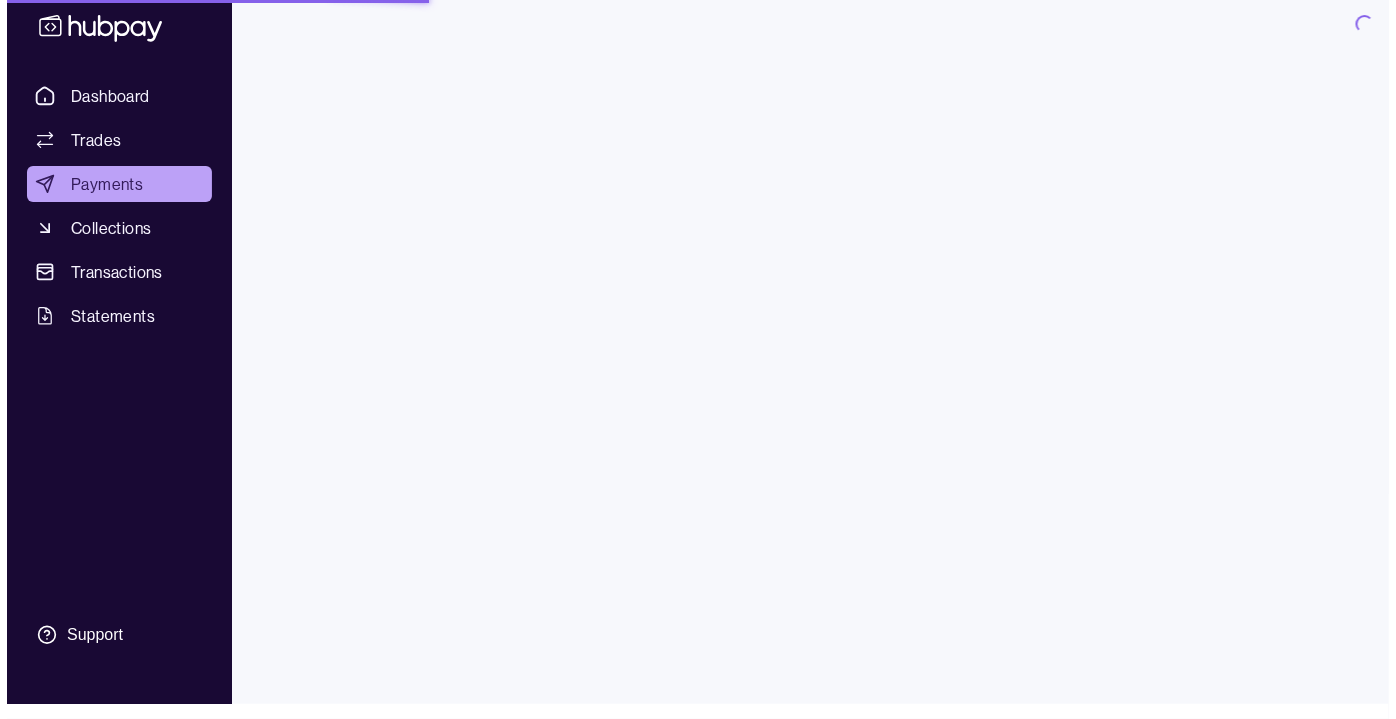 scroll, scrollTop: 0, scrollLeft: 0, axis: both 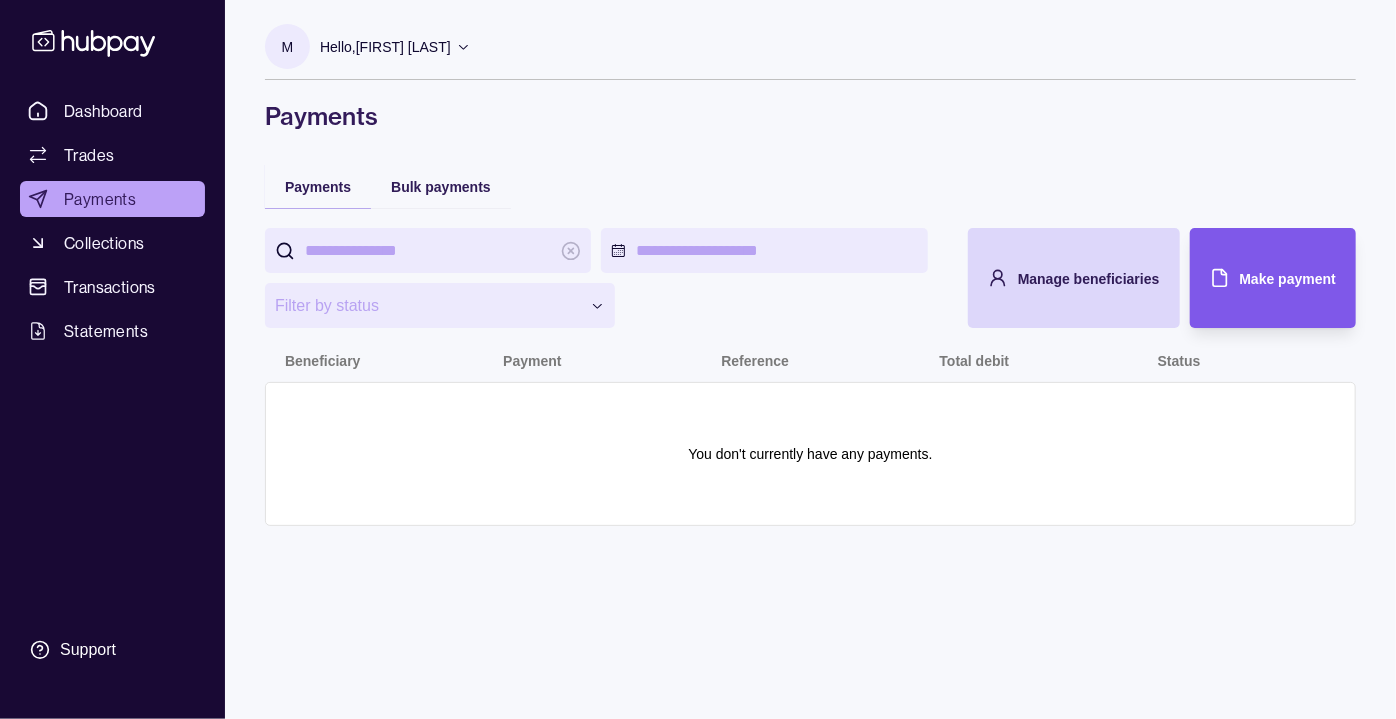 click on "Make payment" at bounding box center (1258, 278) 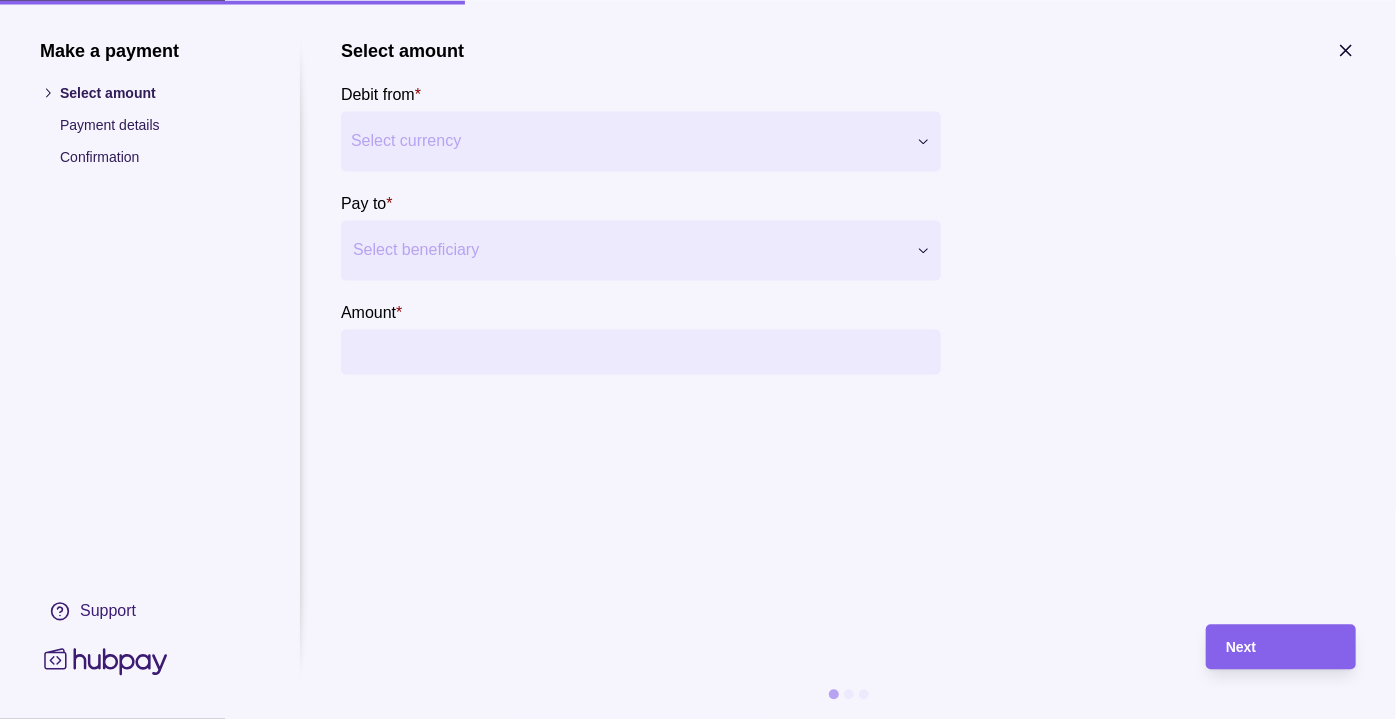 click on "**********" at bounding box center (698, 359) 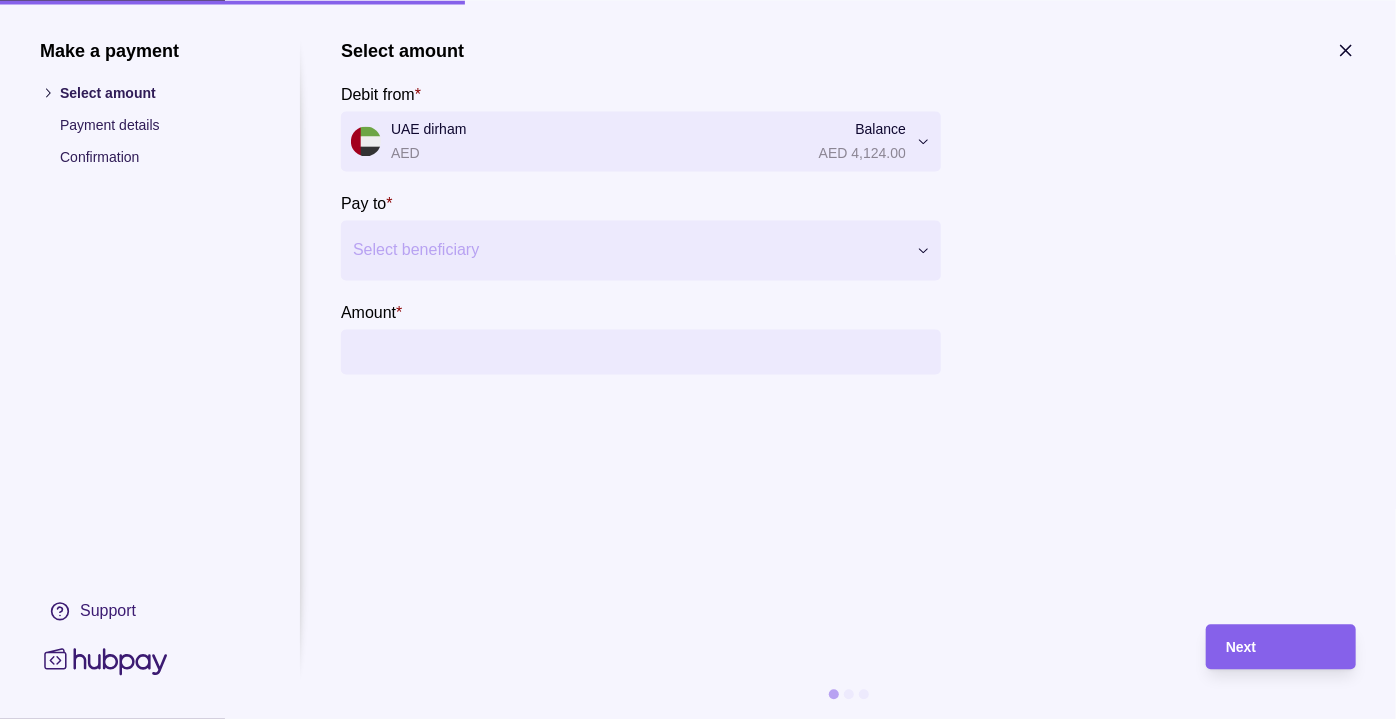 click at bounding box center (628, 250) 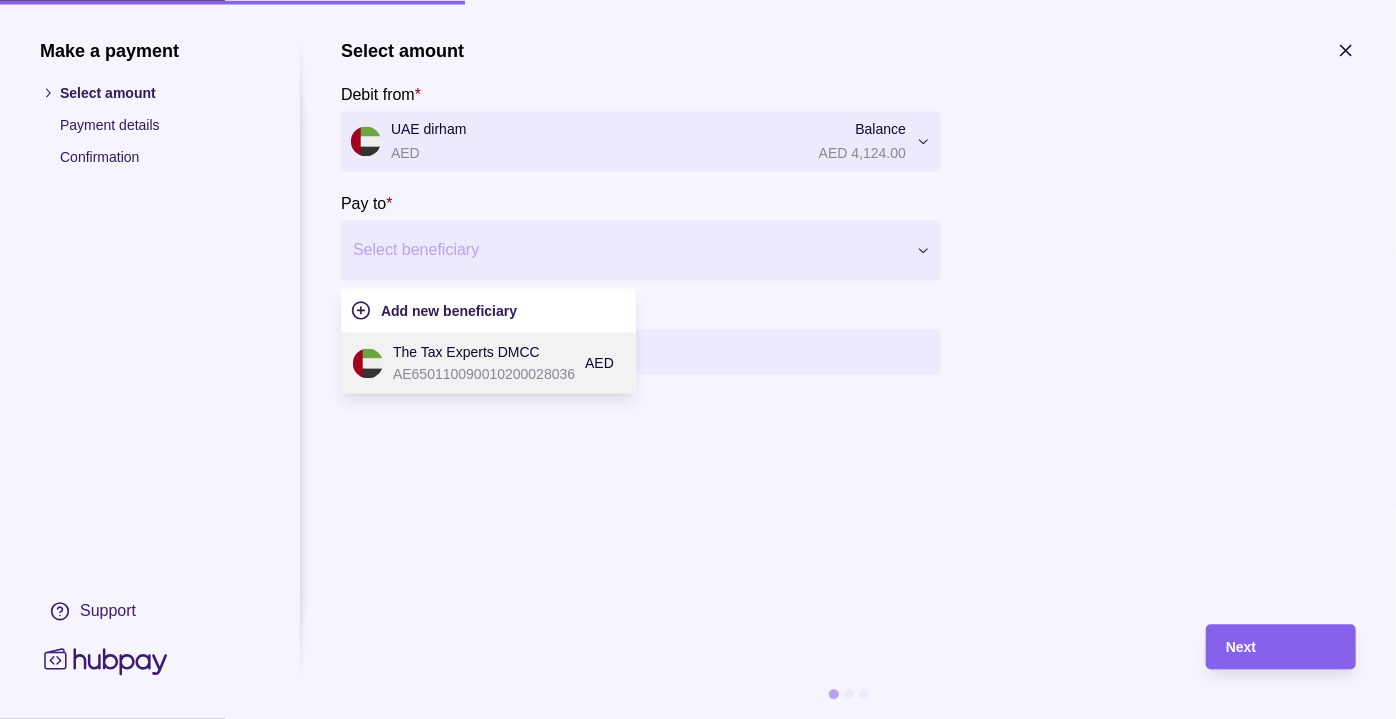 click on "The Tax Experts DMCC" at bounding box center (484, 352) 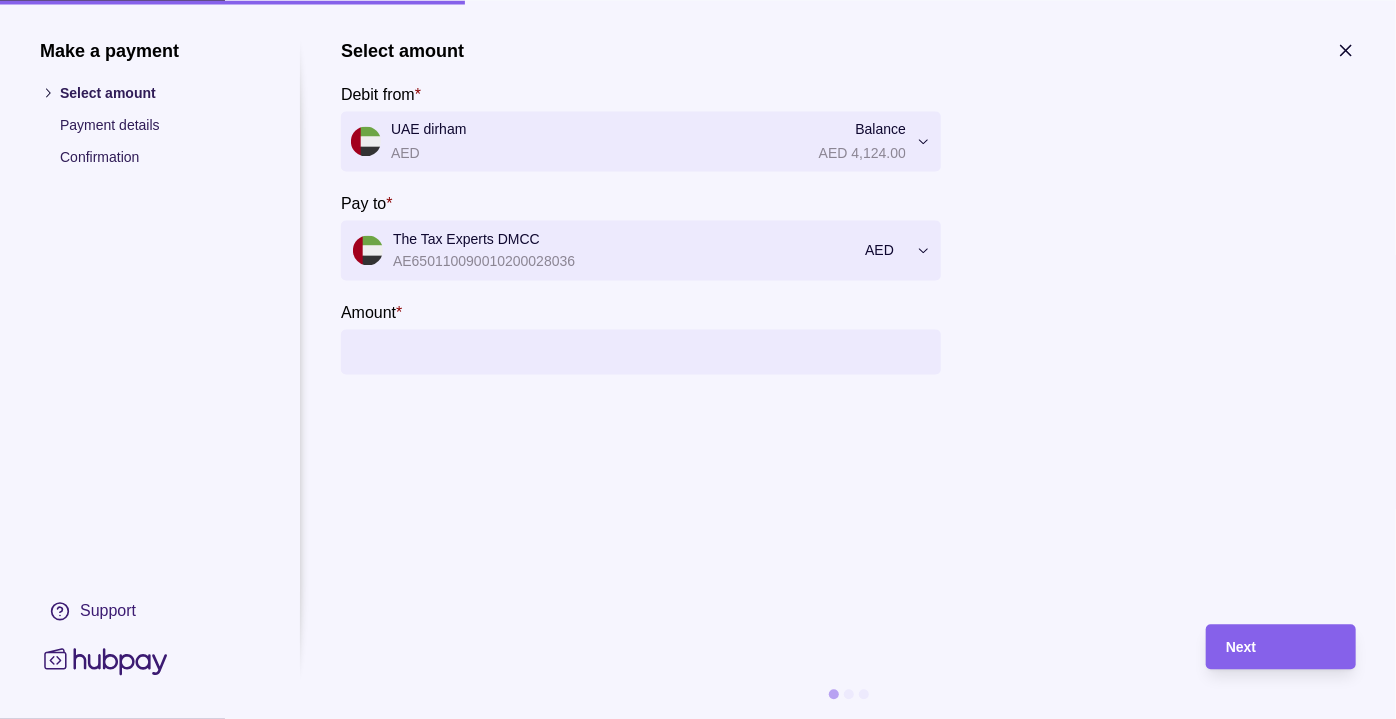 click on "Amount  *" at bounding box center (661, 351) 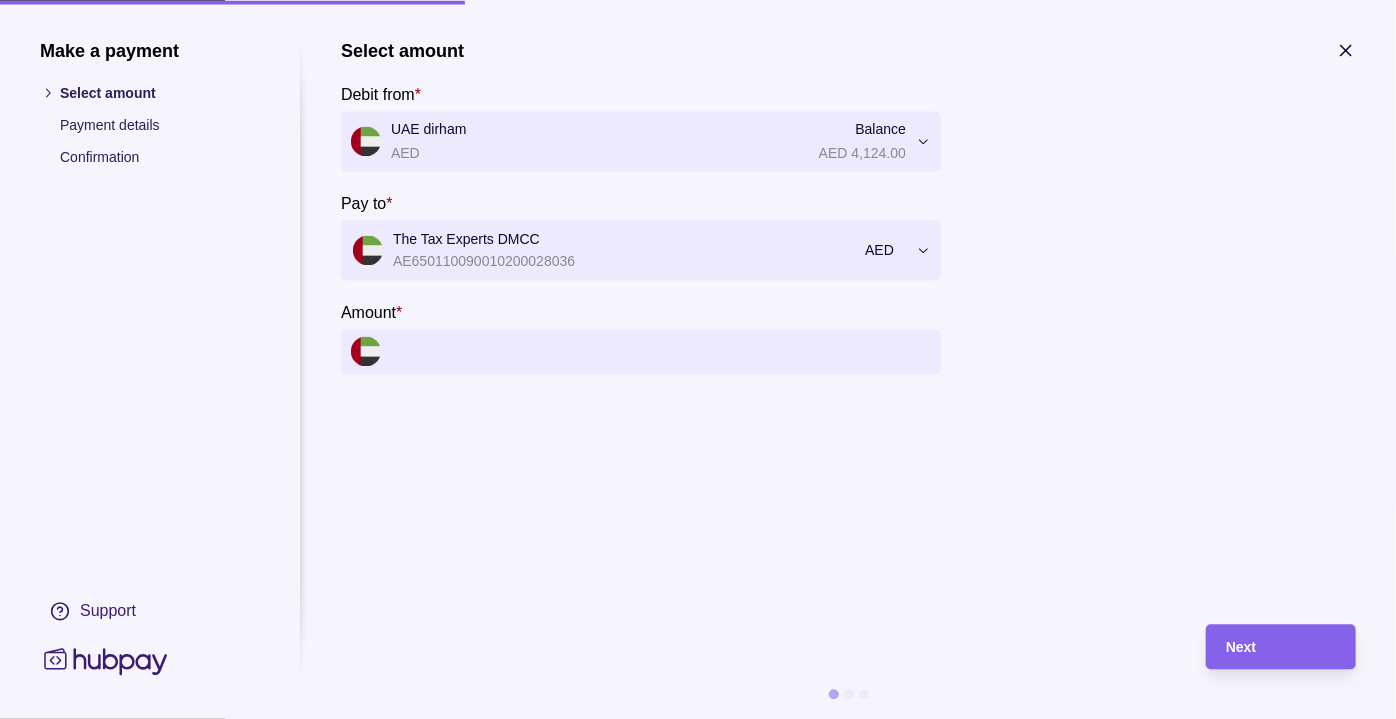 click on "Amount  *" at bounding box center [661, 351] 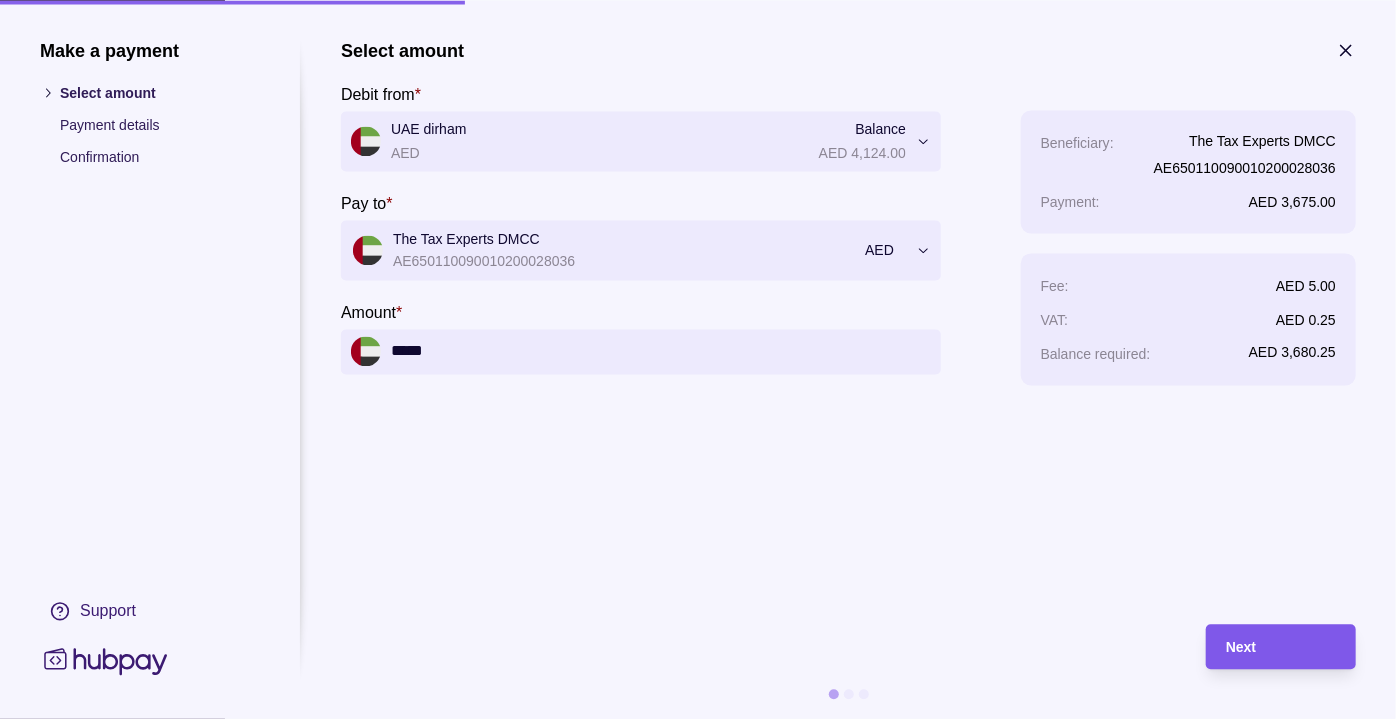 type on "*****" 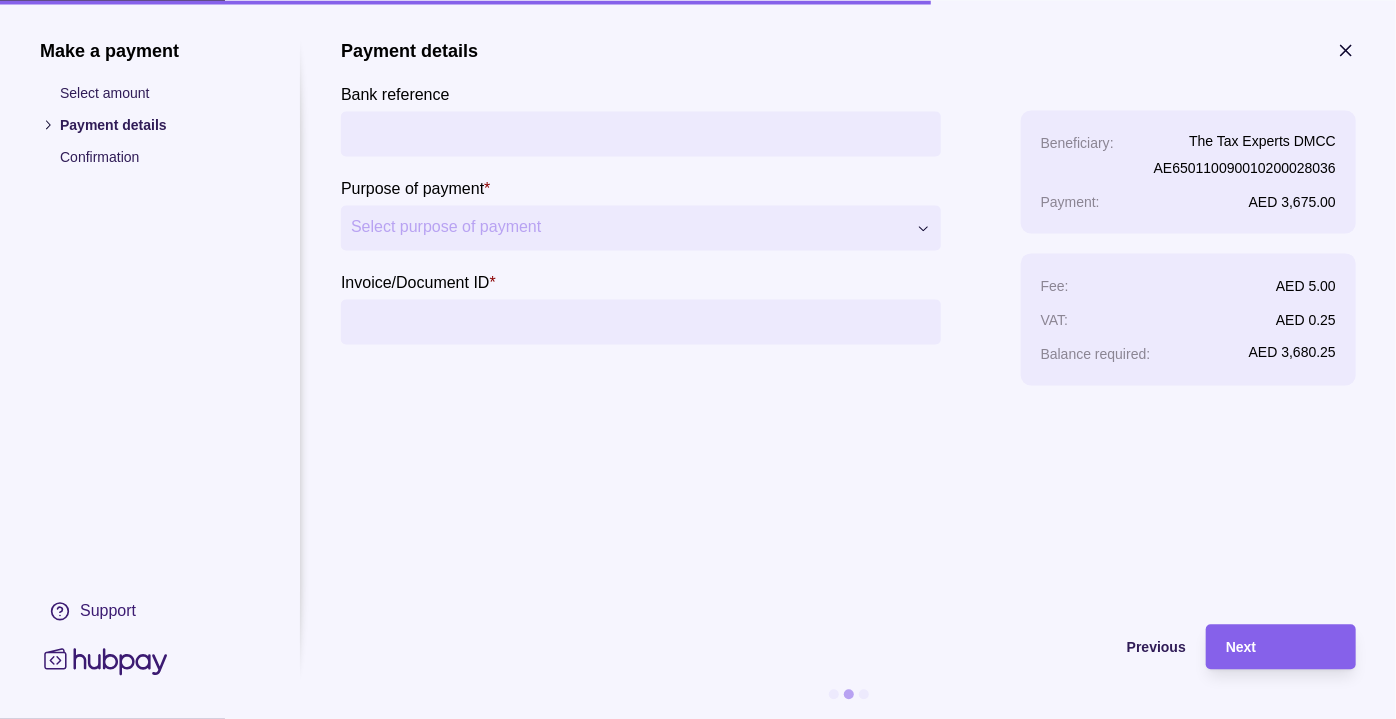 click on "Bank reference" at bounding box center [641, 133] 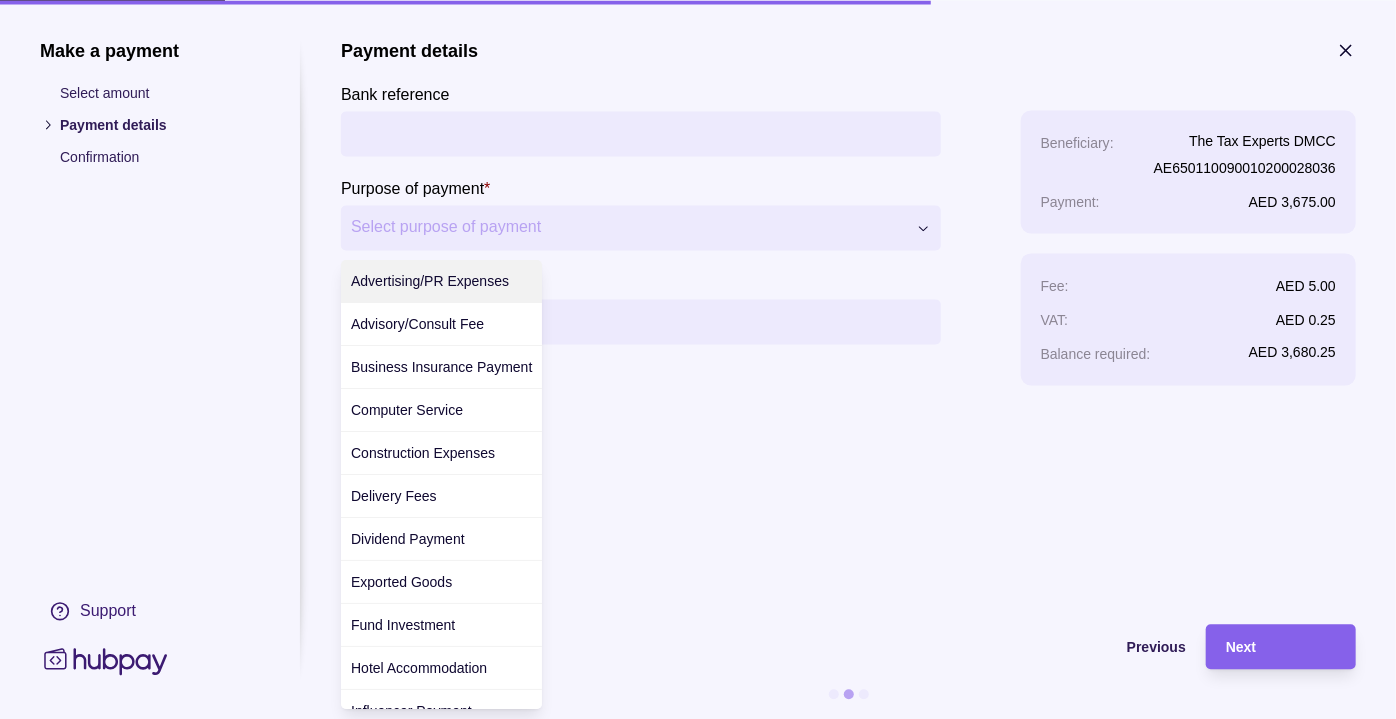 click on "**********" at bounding box center [698, 359] 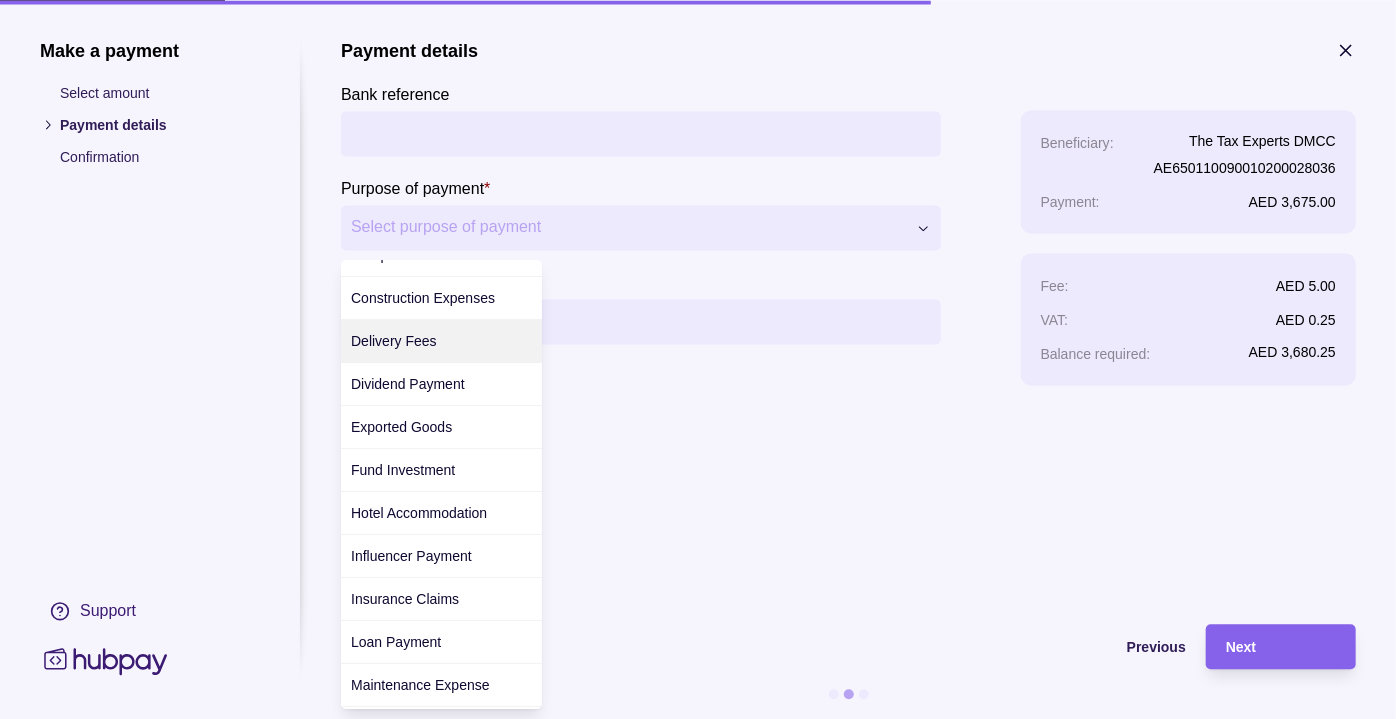 scroll, scrollTop: 181, scrollLeft: 0, axis: vertical 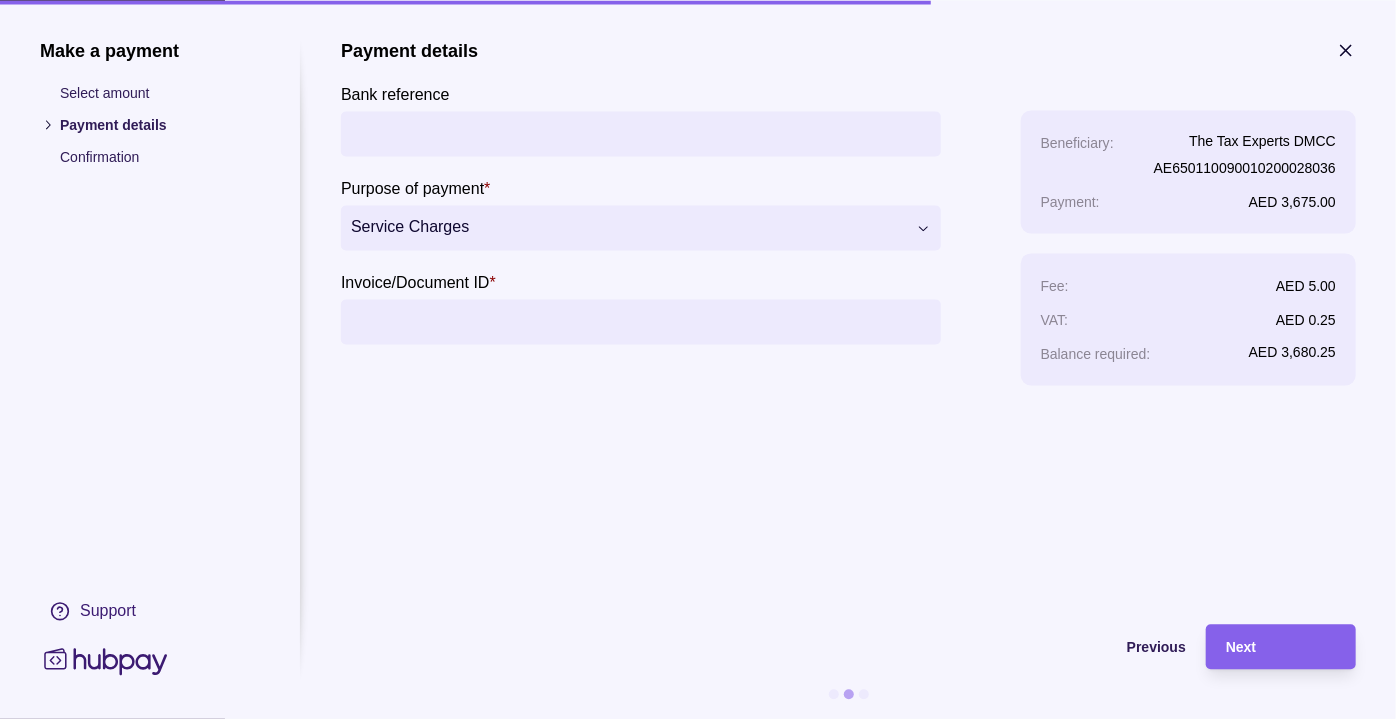 click on "Invoice/Document ID  *" at bounding box center [641, 321] 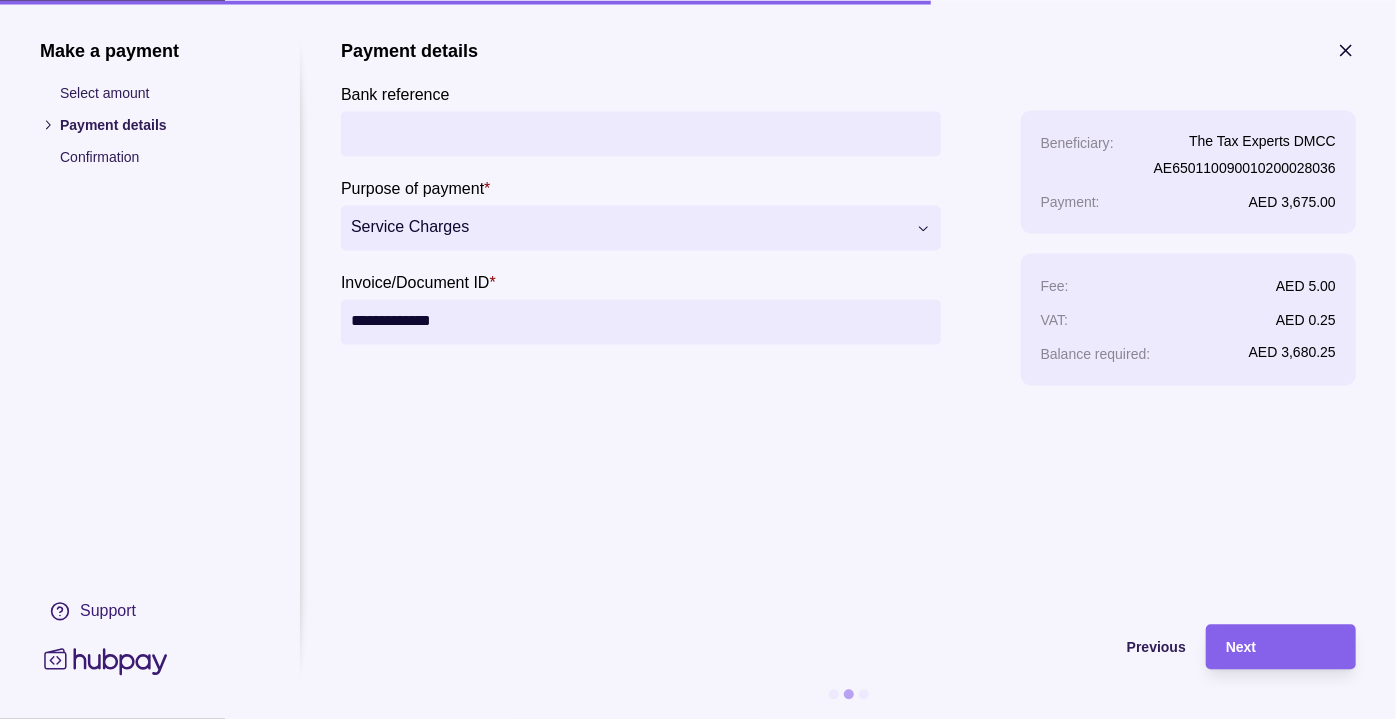 type on "**********" 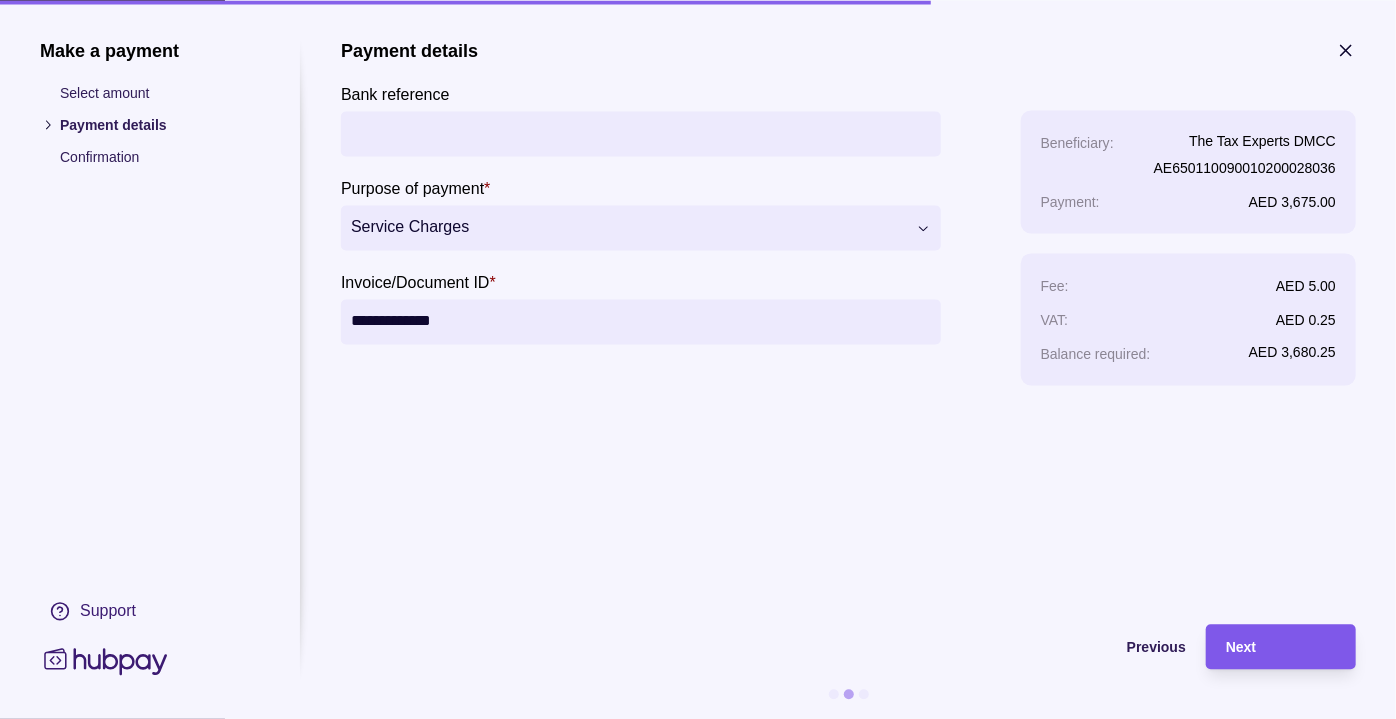 click on "Next" at bounding box center (1266, 646) 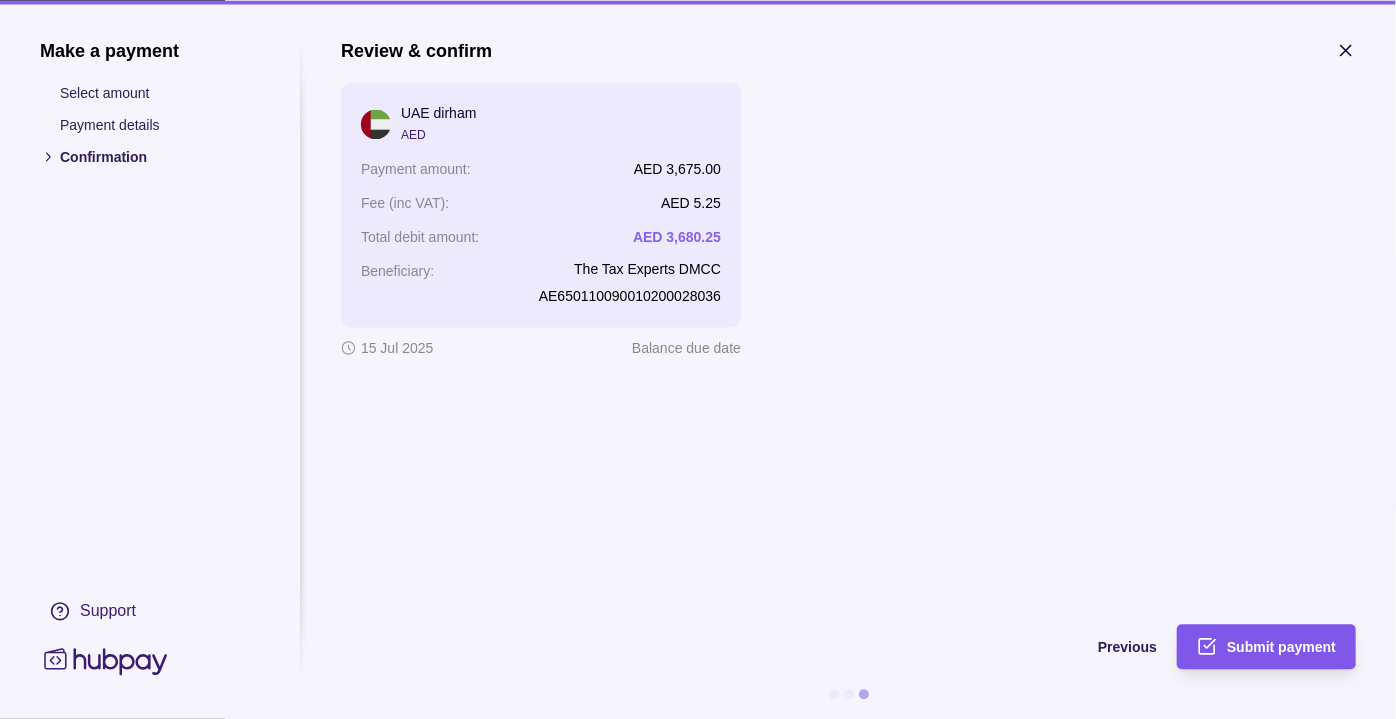 click on "Submit payment" at bounding box center [1281, 648] 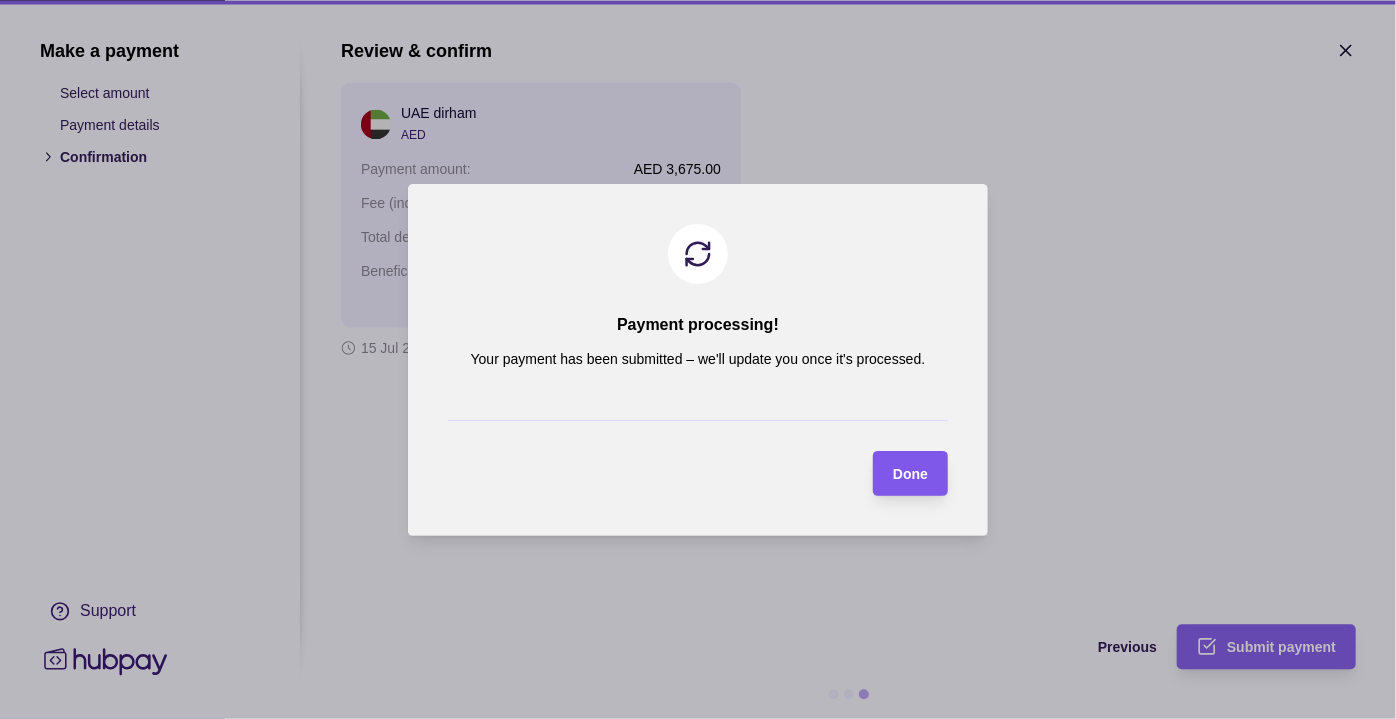click on "Done" at bounding box center [910, 474] 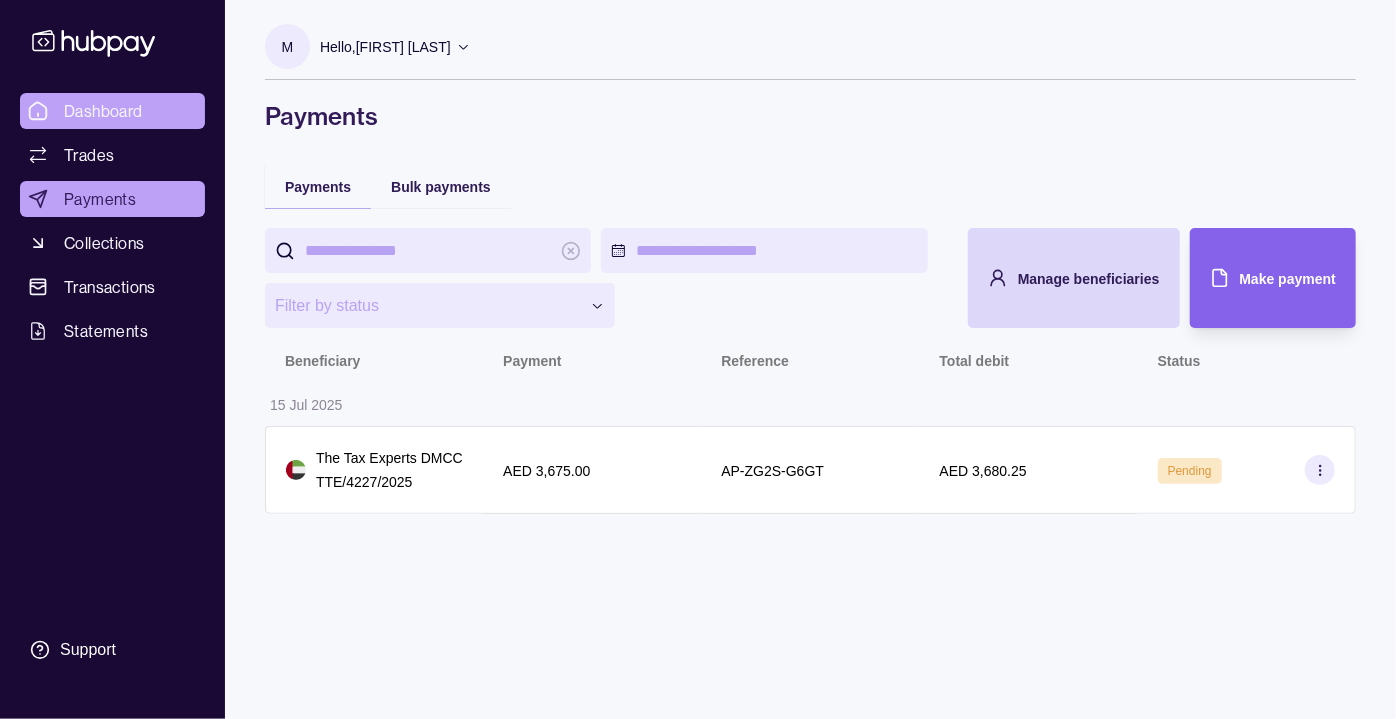 click on "Dashboard" at bounding box center [103, 111] 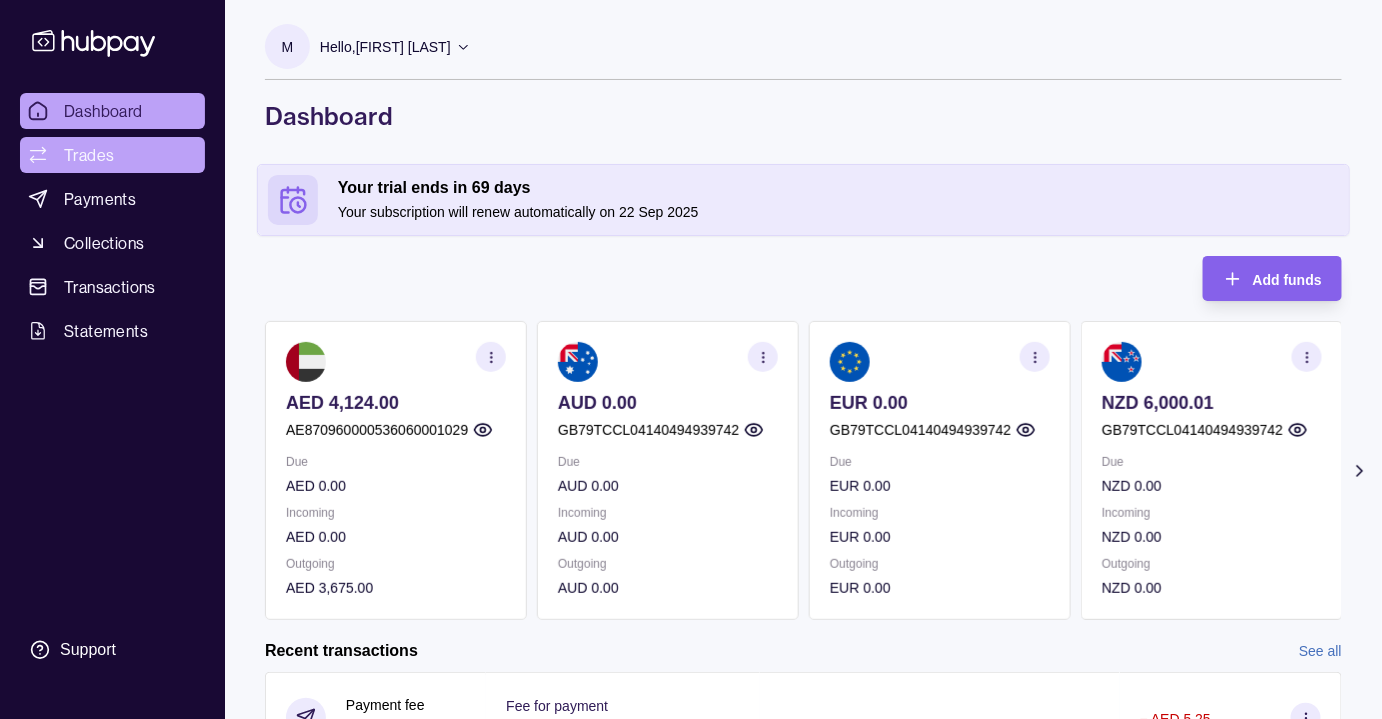 click on "Trades" at bounding box center [89, 155] 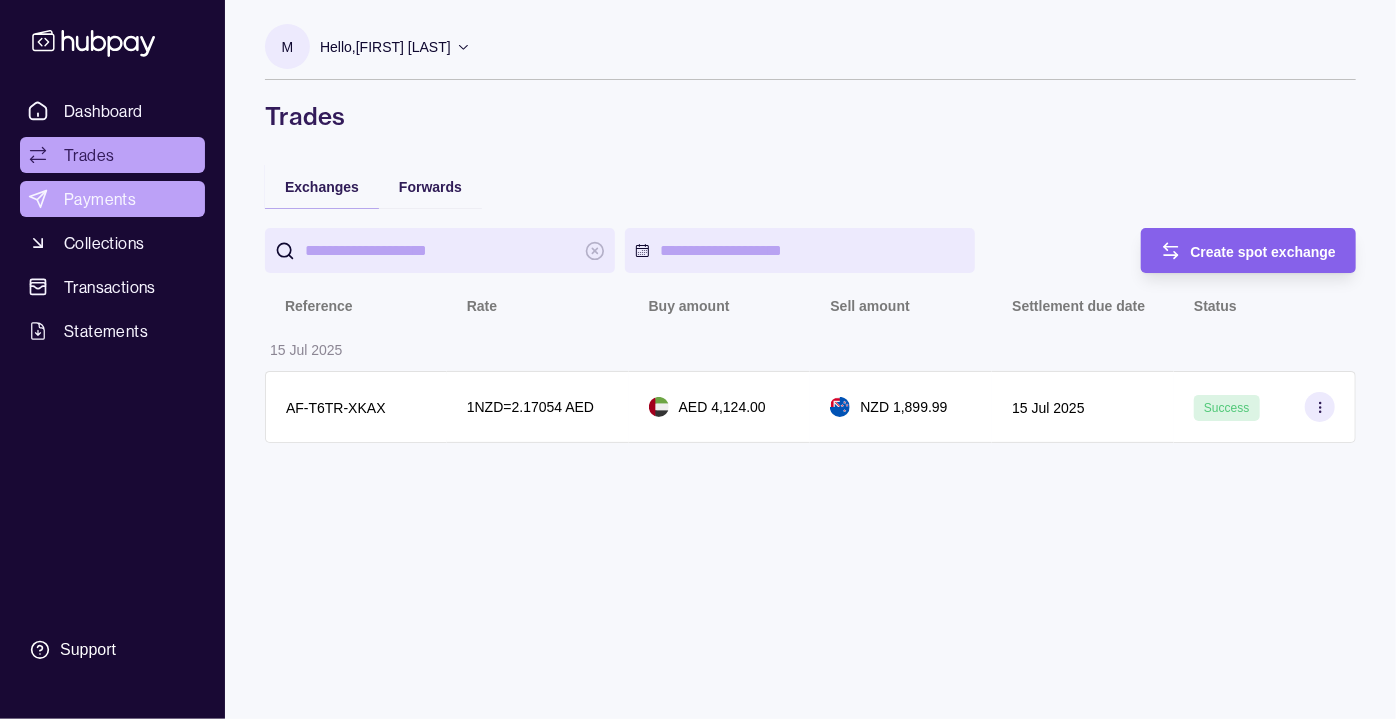 click on "Payments" at bounding box center (100, 199) 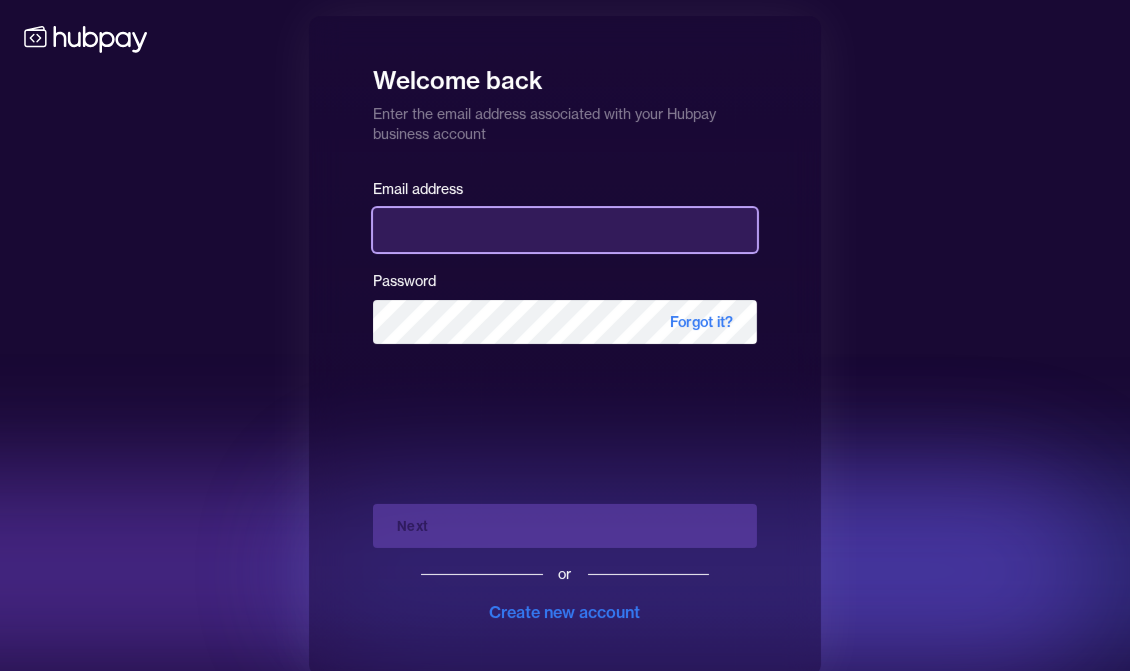 click at bounding box center (565, 230) 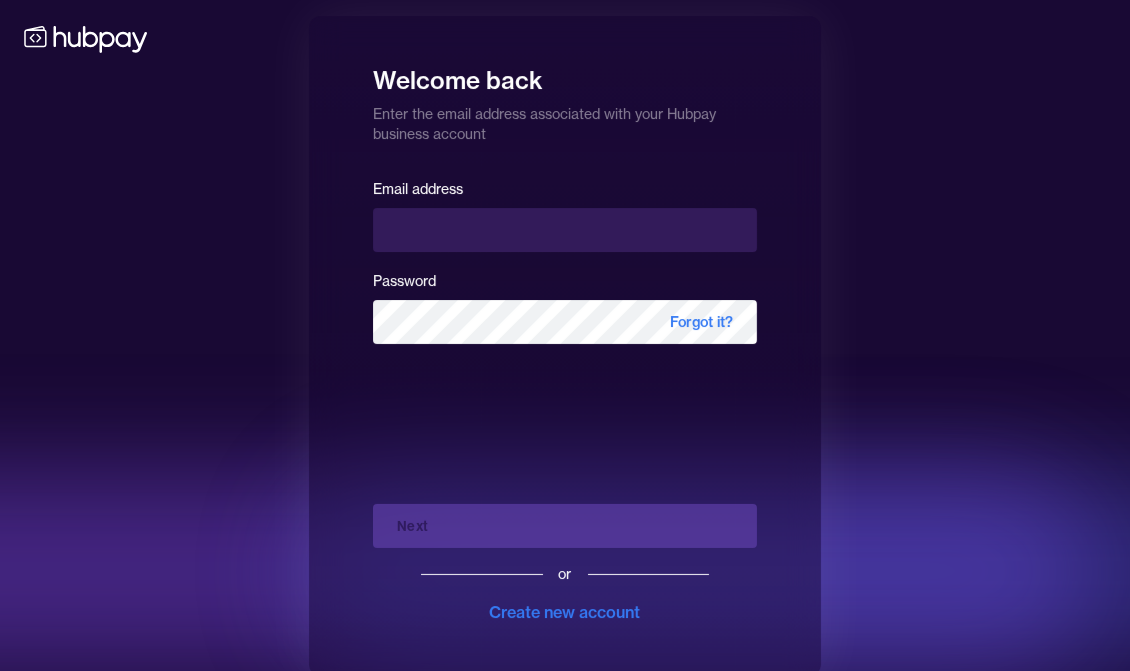 click on "Welcome back Enter the email address associated with your Hubpay business account Email address Password Forgot it? Next or Create new account" at bounding box center [565, 346] 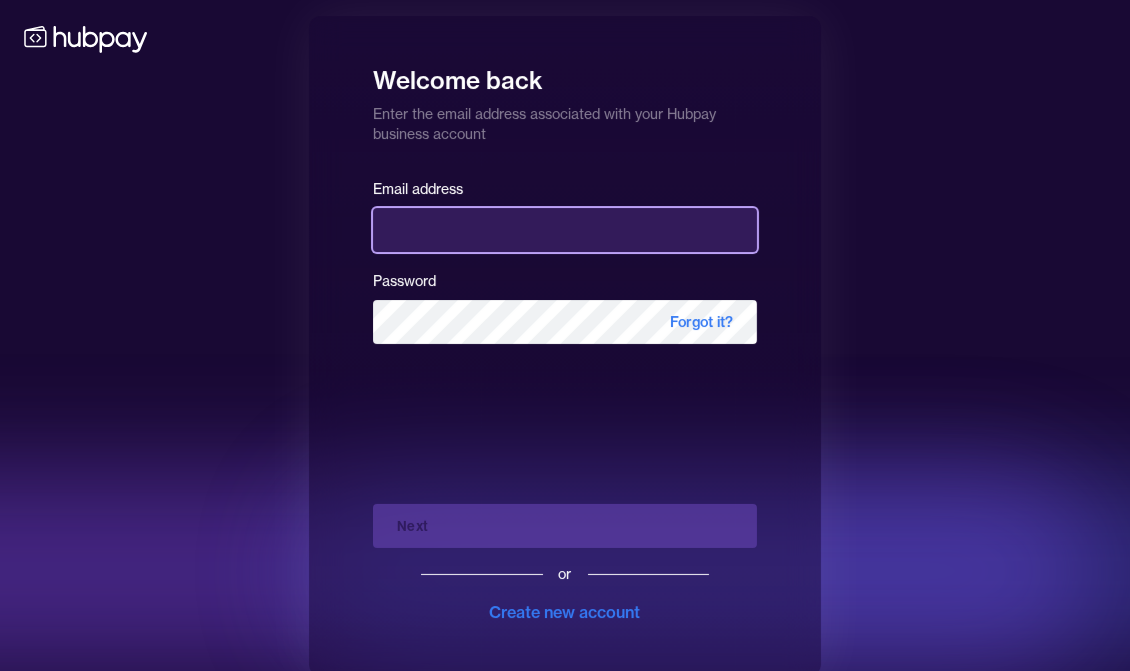 click at bounding box center (565, 230) 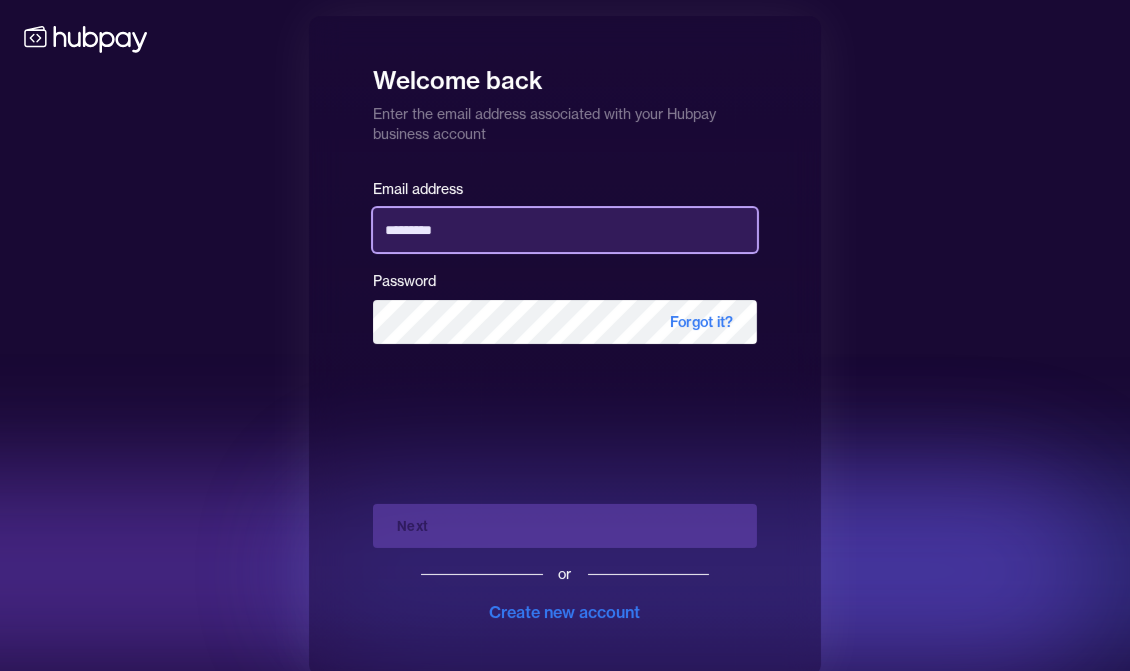 type on "**********" 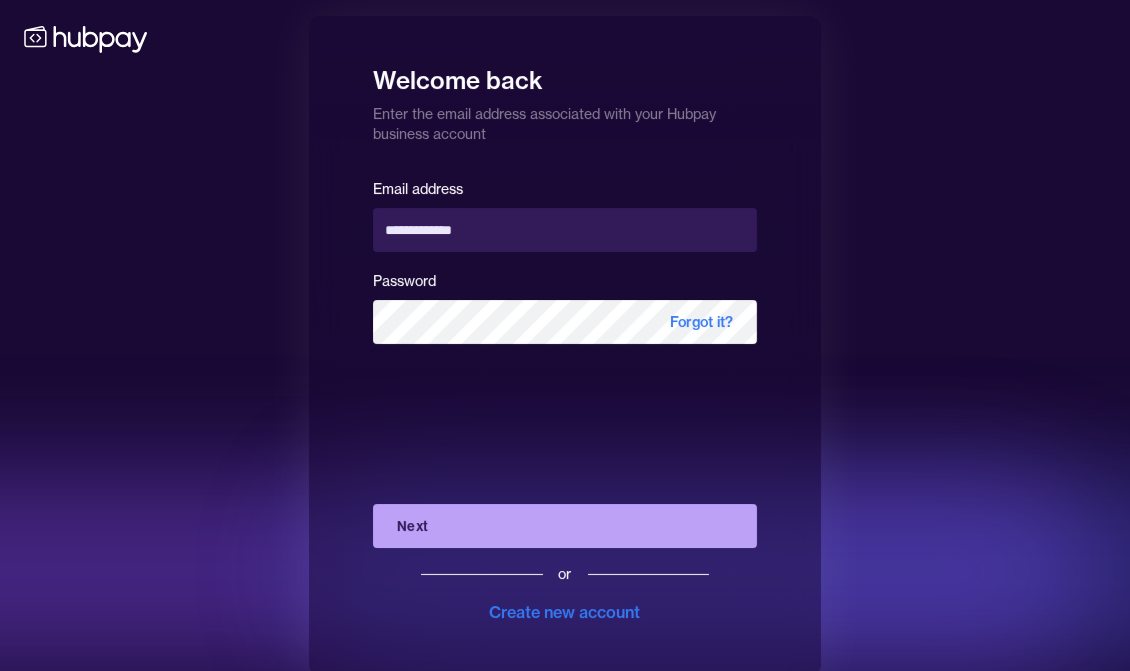 click on "Next" at bounding box center (565, 526) 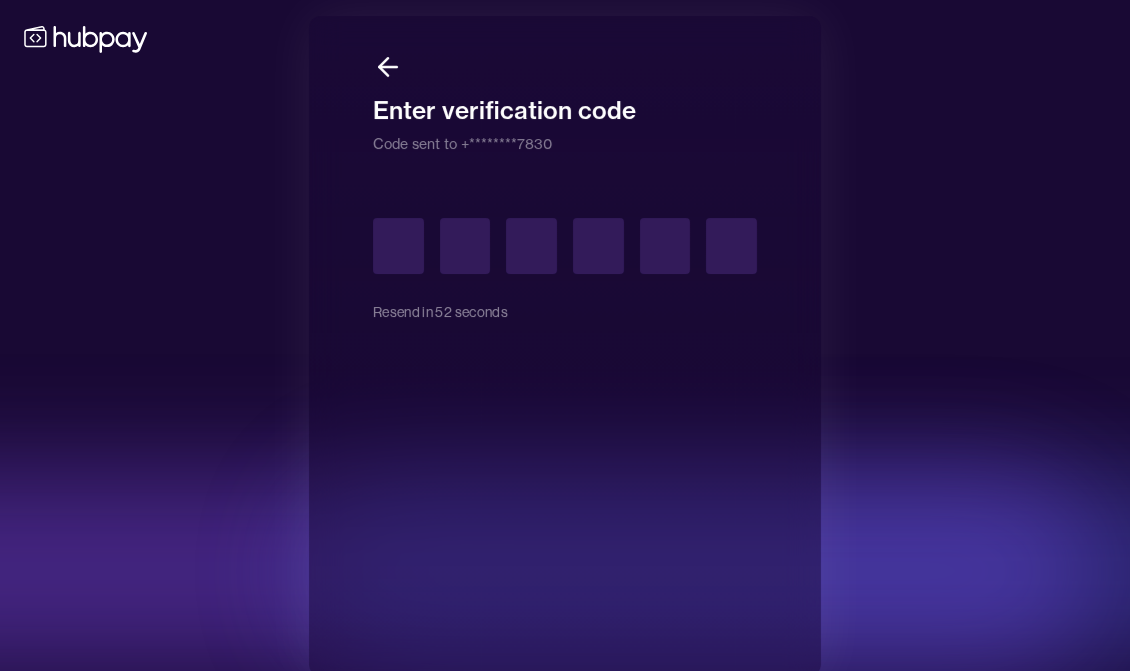 type on "*" 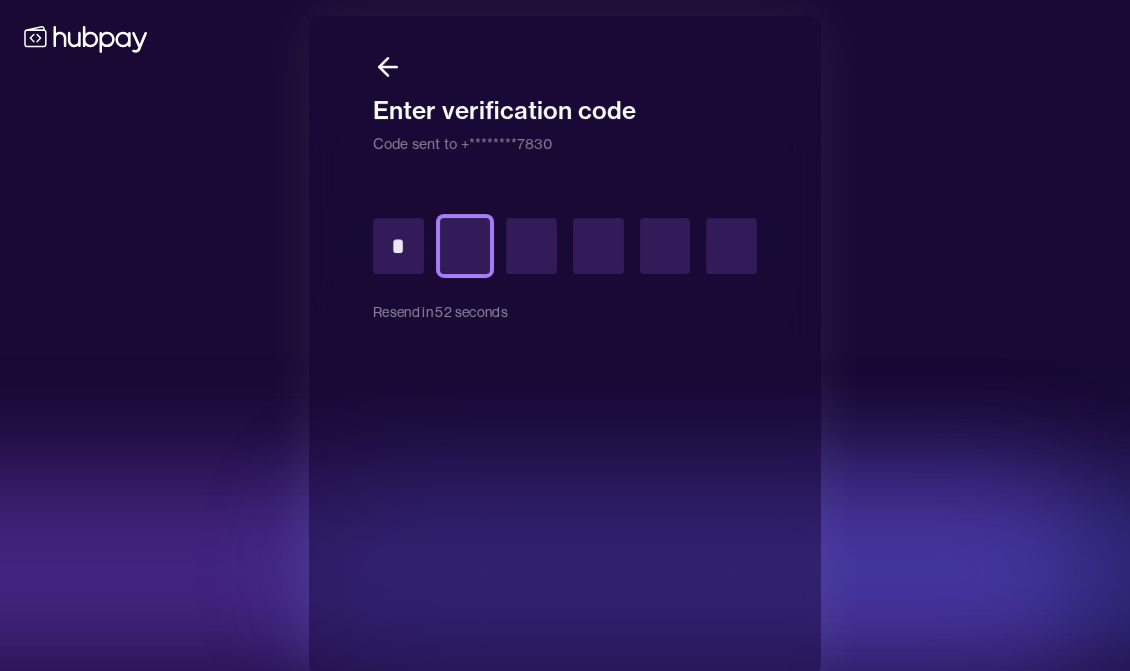 type on "*" 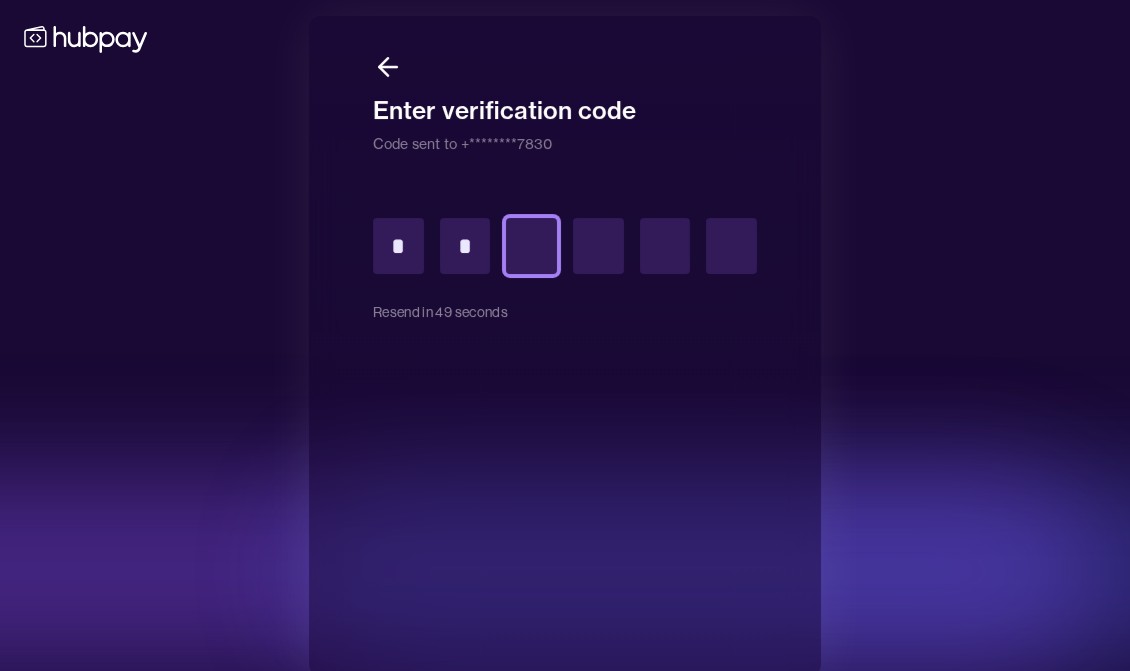 type on "*" 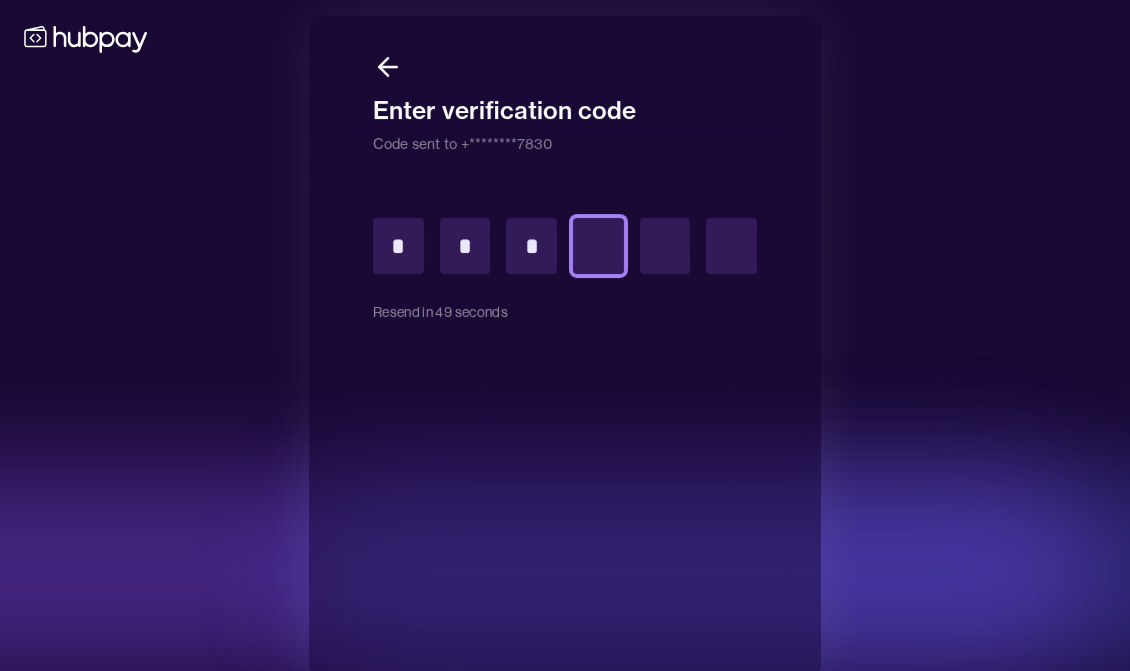 type on "*" 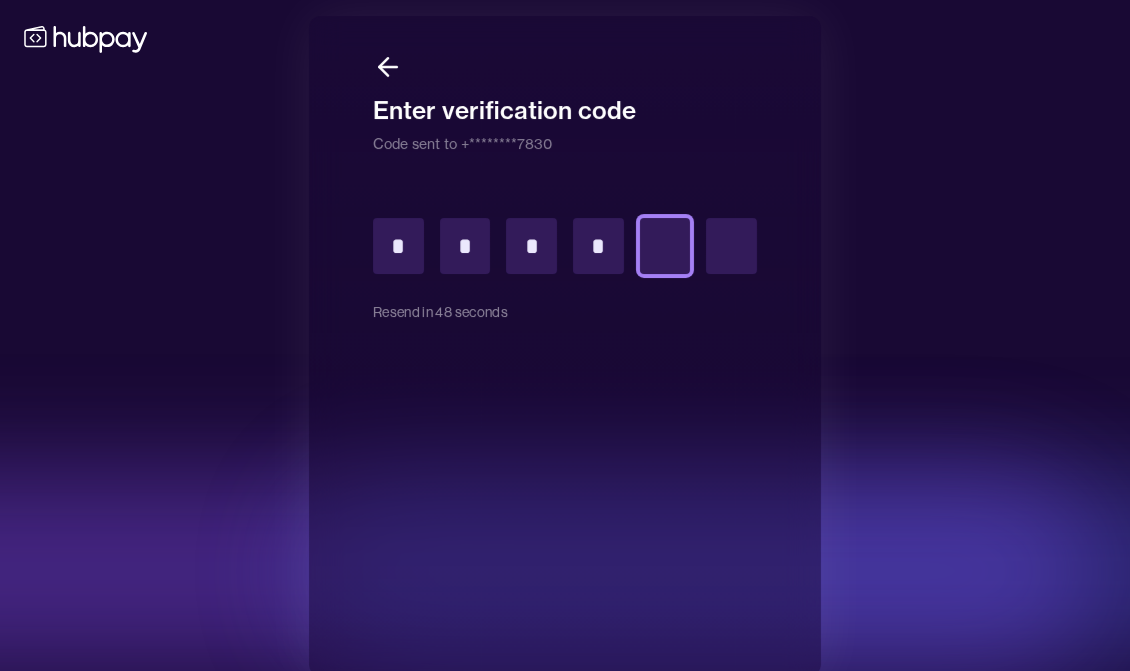 type on "*" 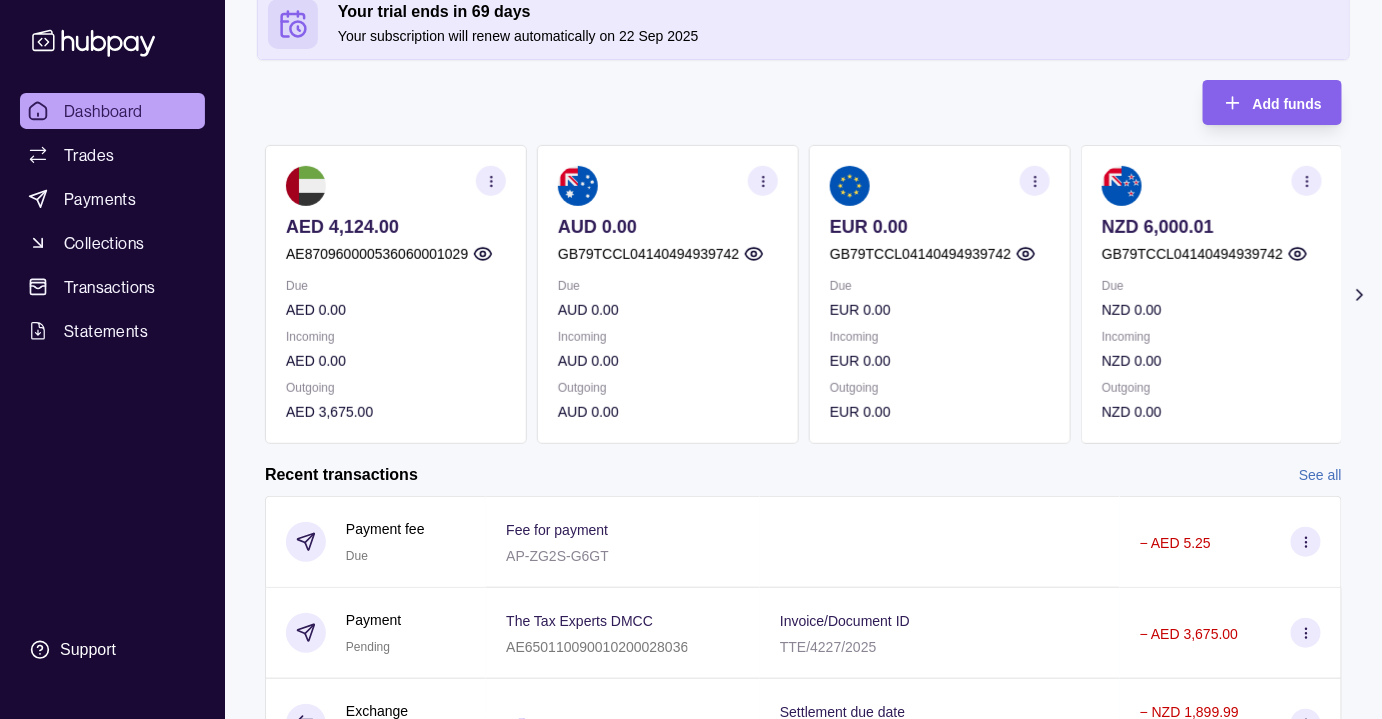scroll, scrollTop: 0, scrollLeft: 0, axis: both 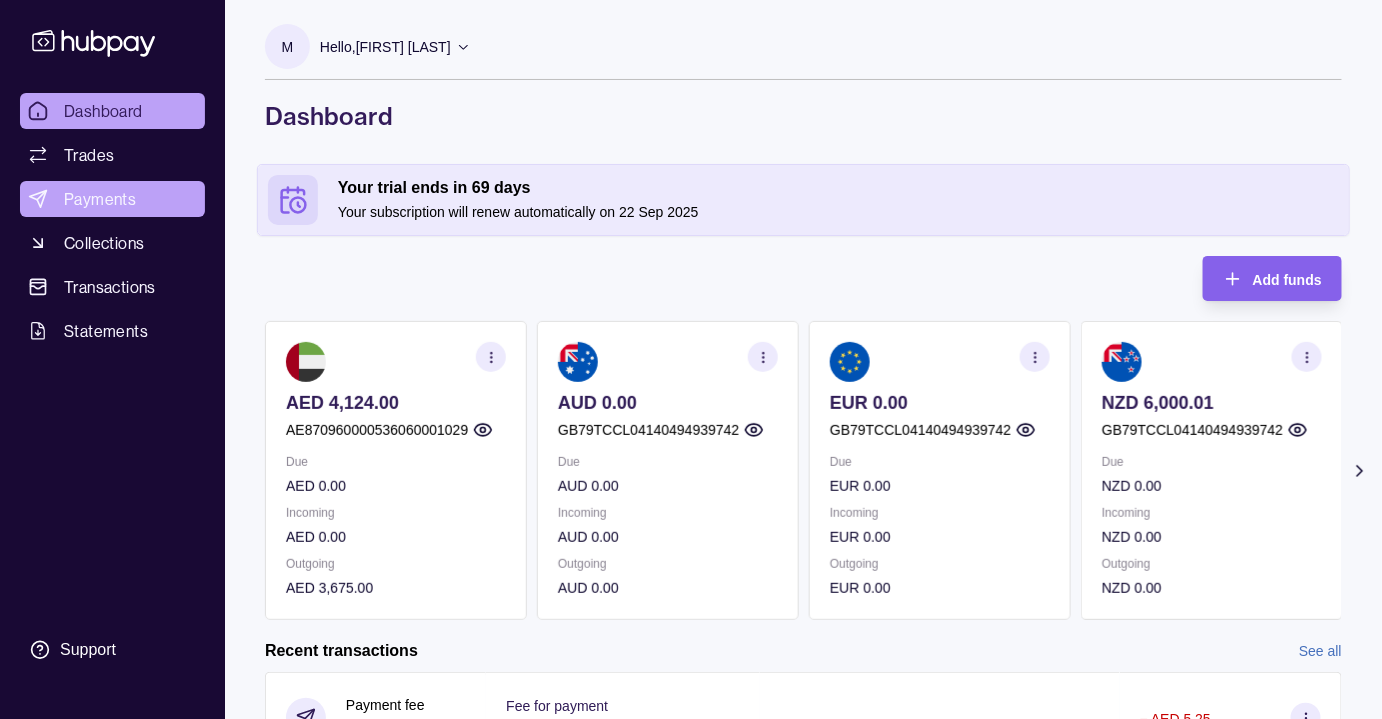 click on "Payments" at bounding box center (100, 199) 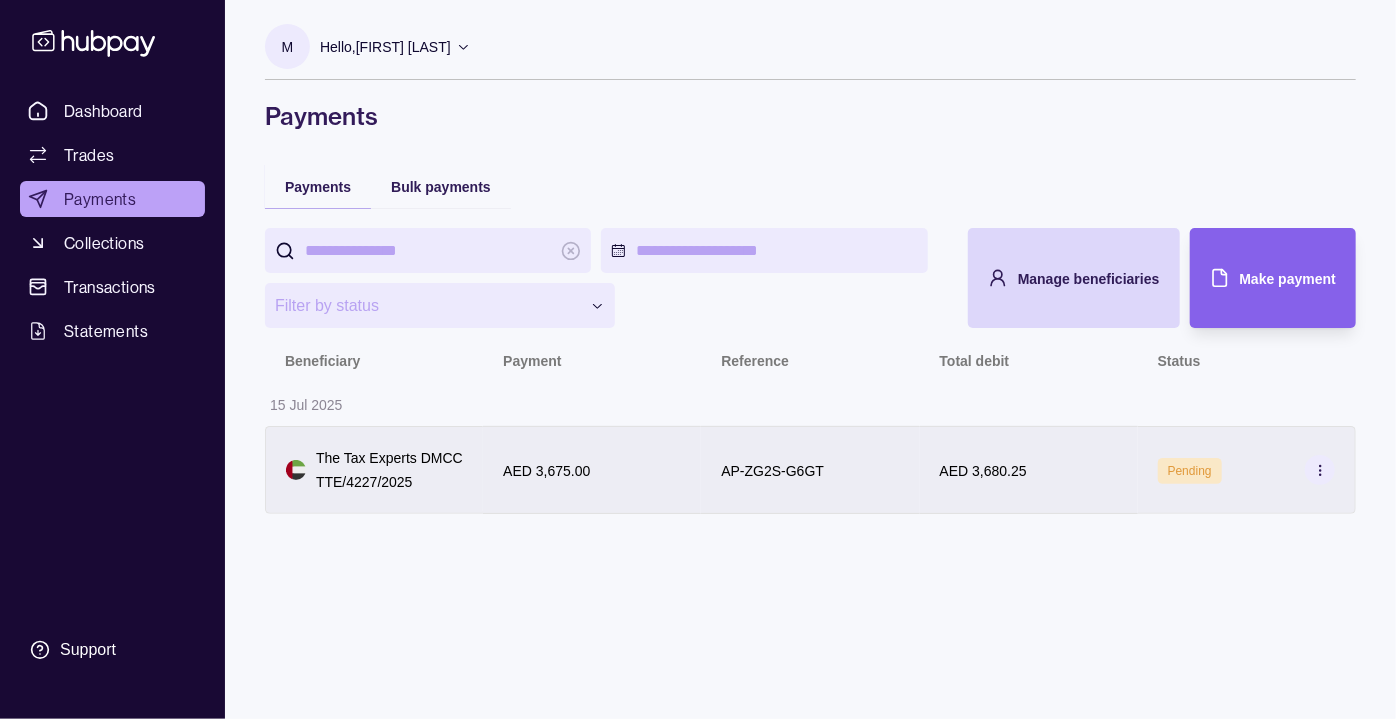 click 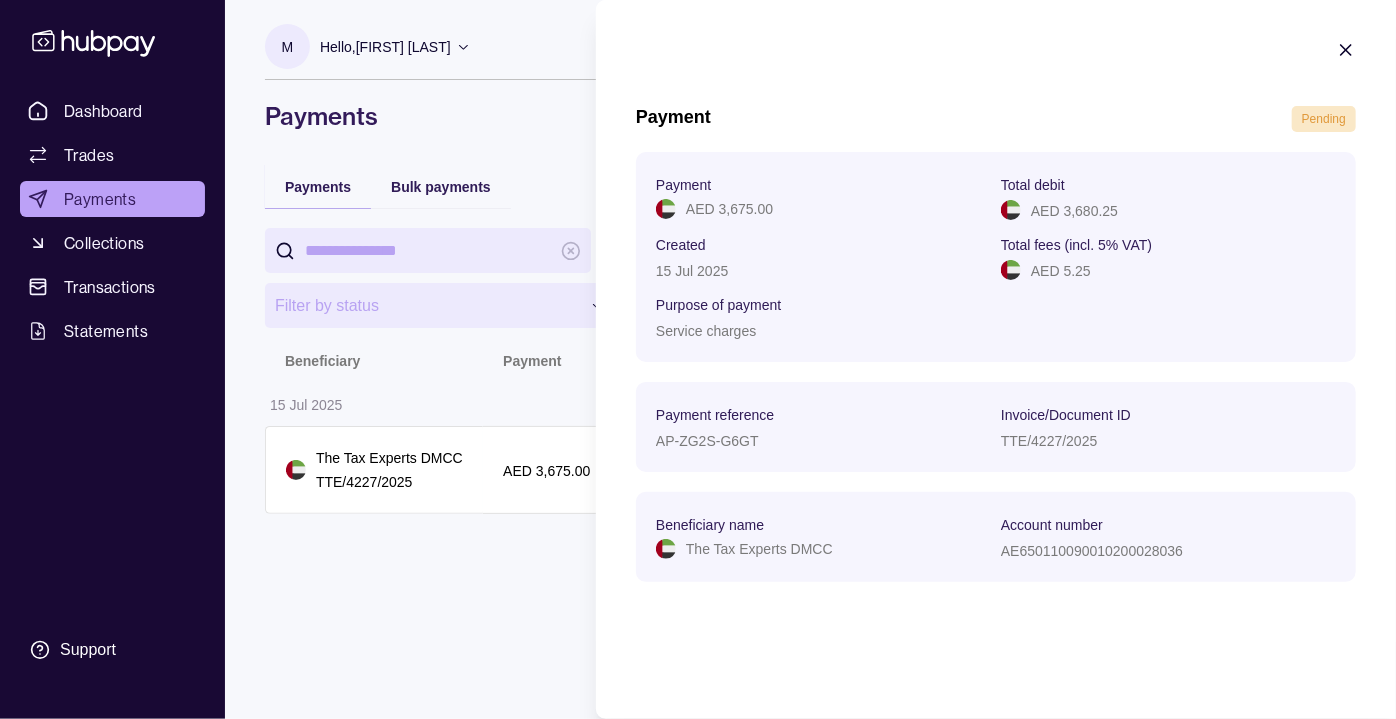 click 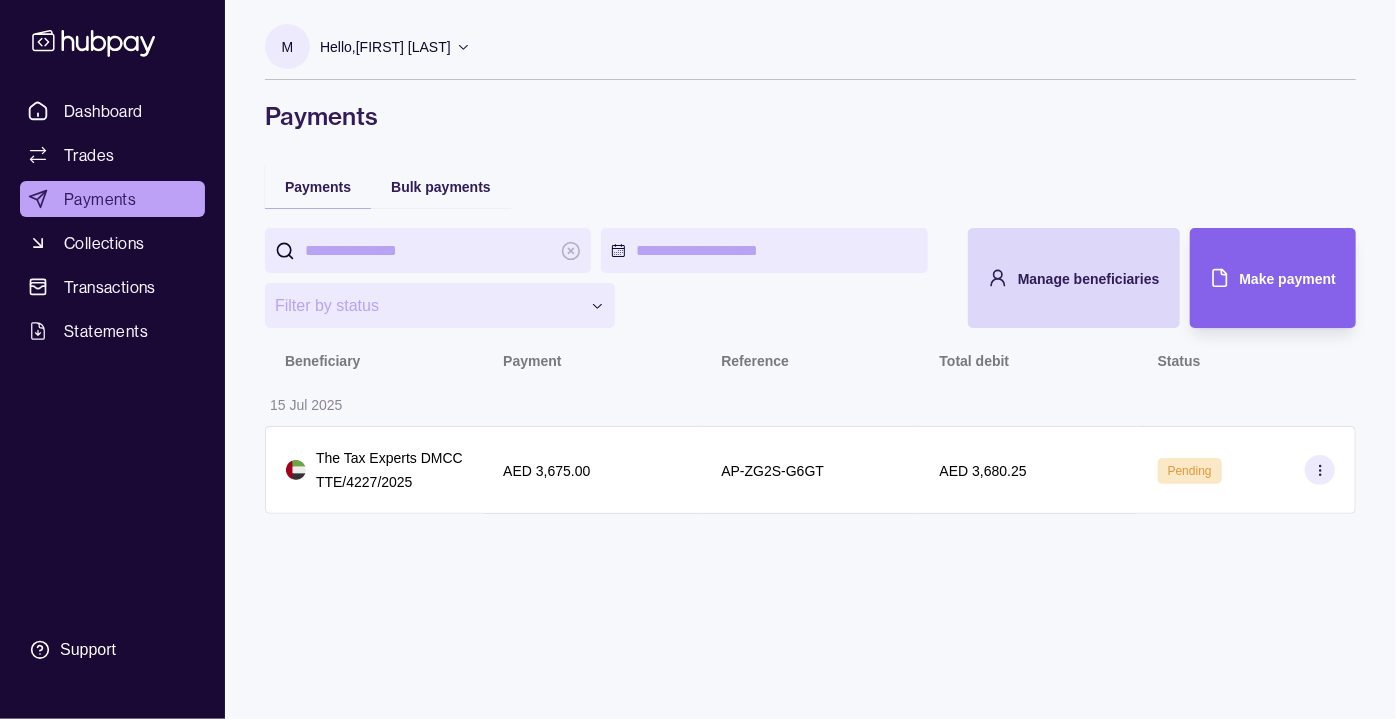click 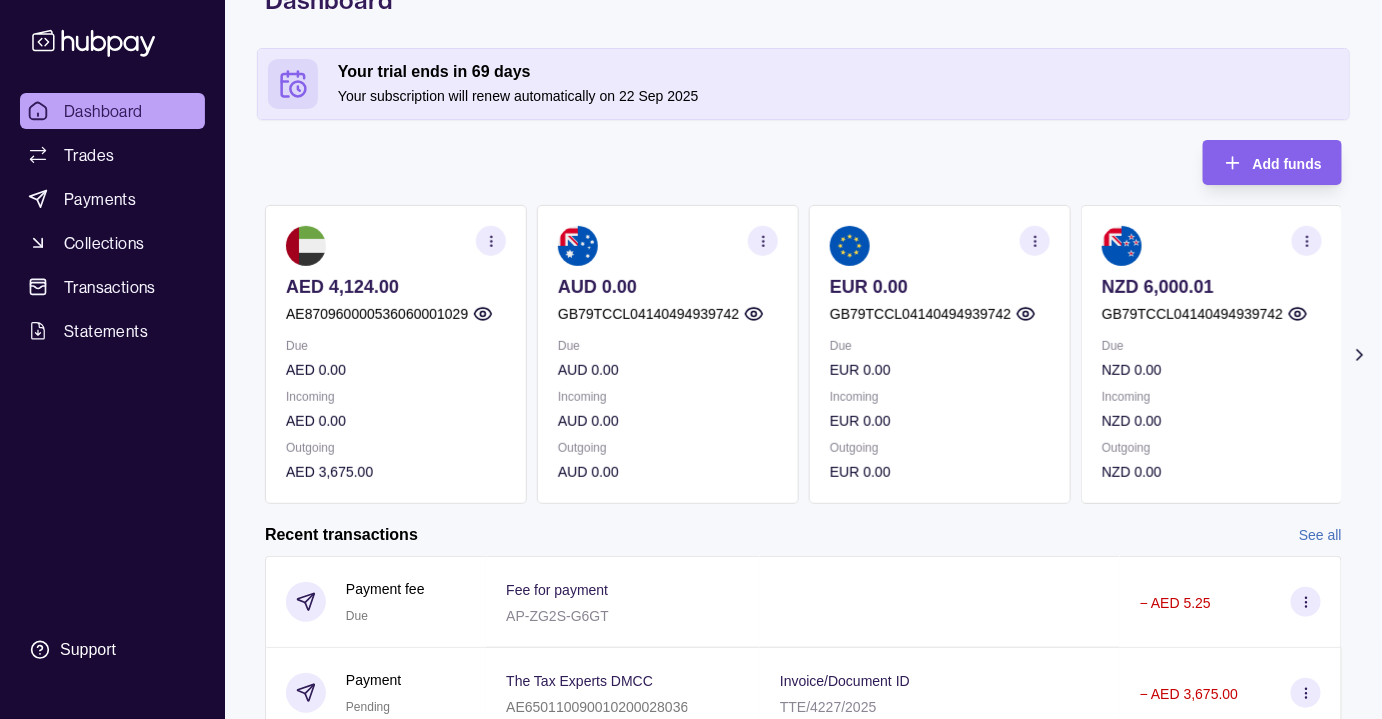 scroll, scrollTop: 0, scrollLeft: 0, axis: both 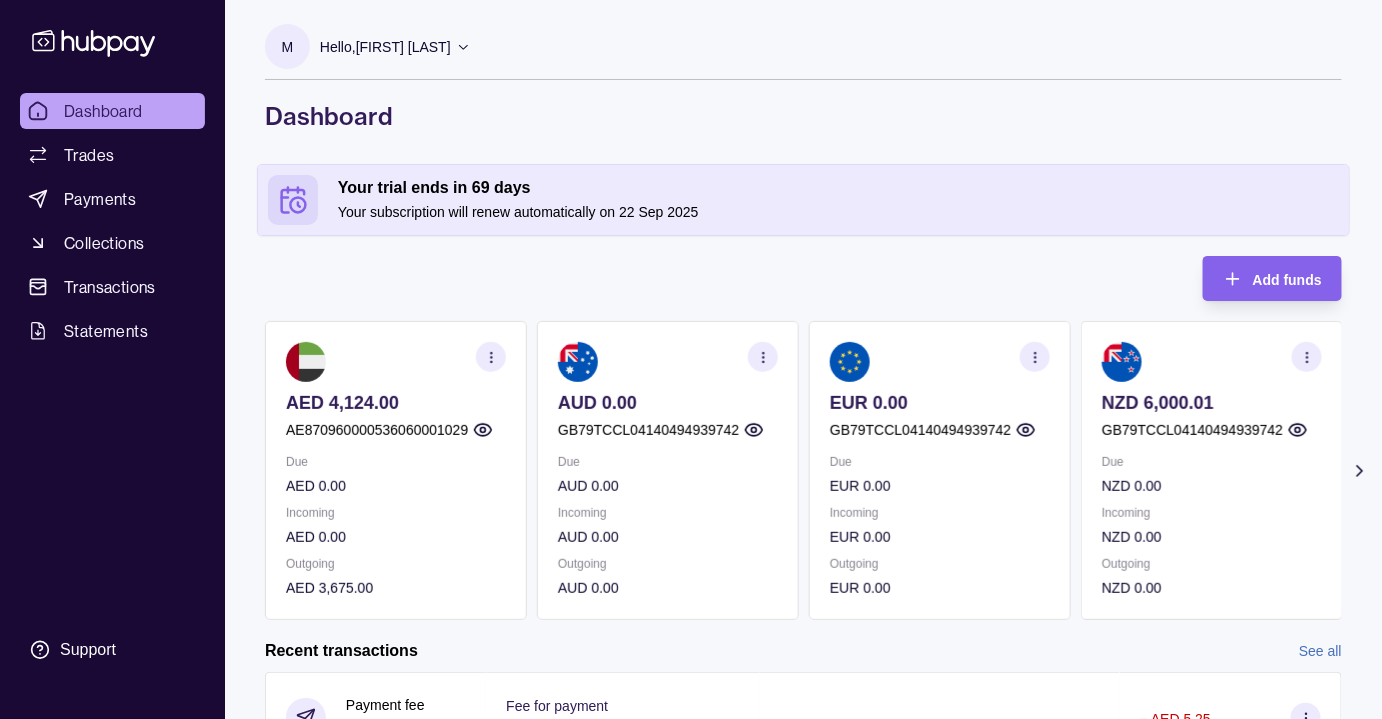click 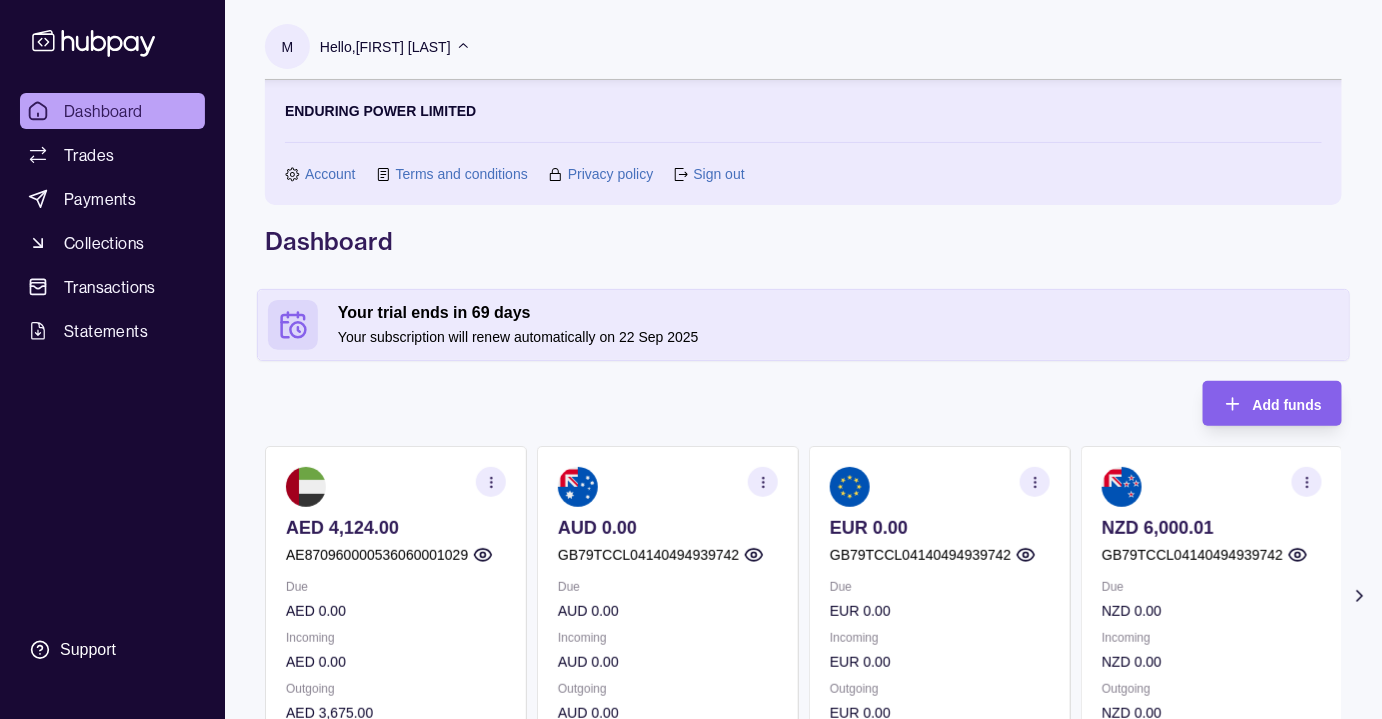 click on "Account" at bounding box center [330, 174] 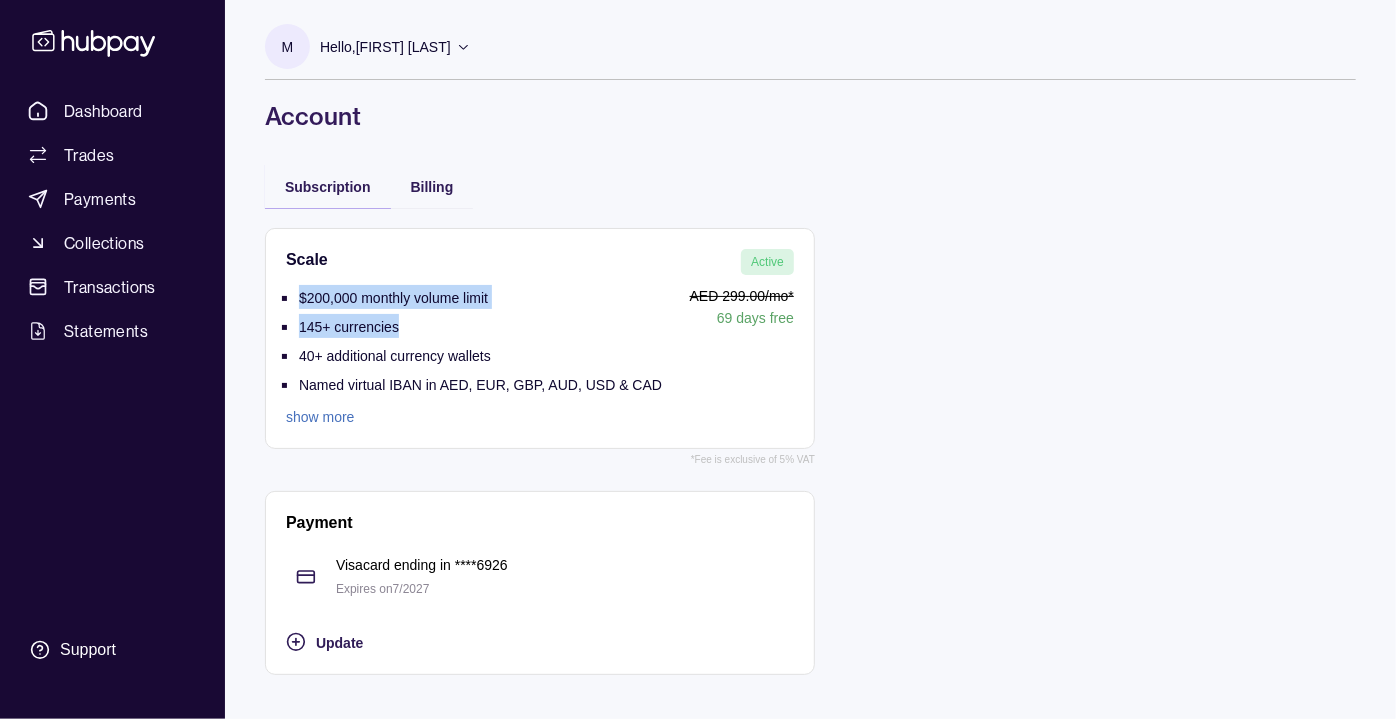 drag, startPoint x: 298, startPoint y: 300, endPoint x: 477, endPoint y: 316, distance: 179.71365 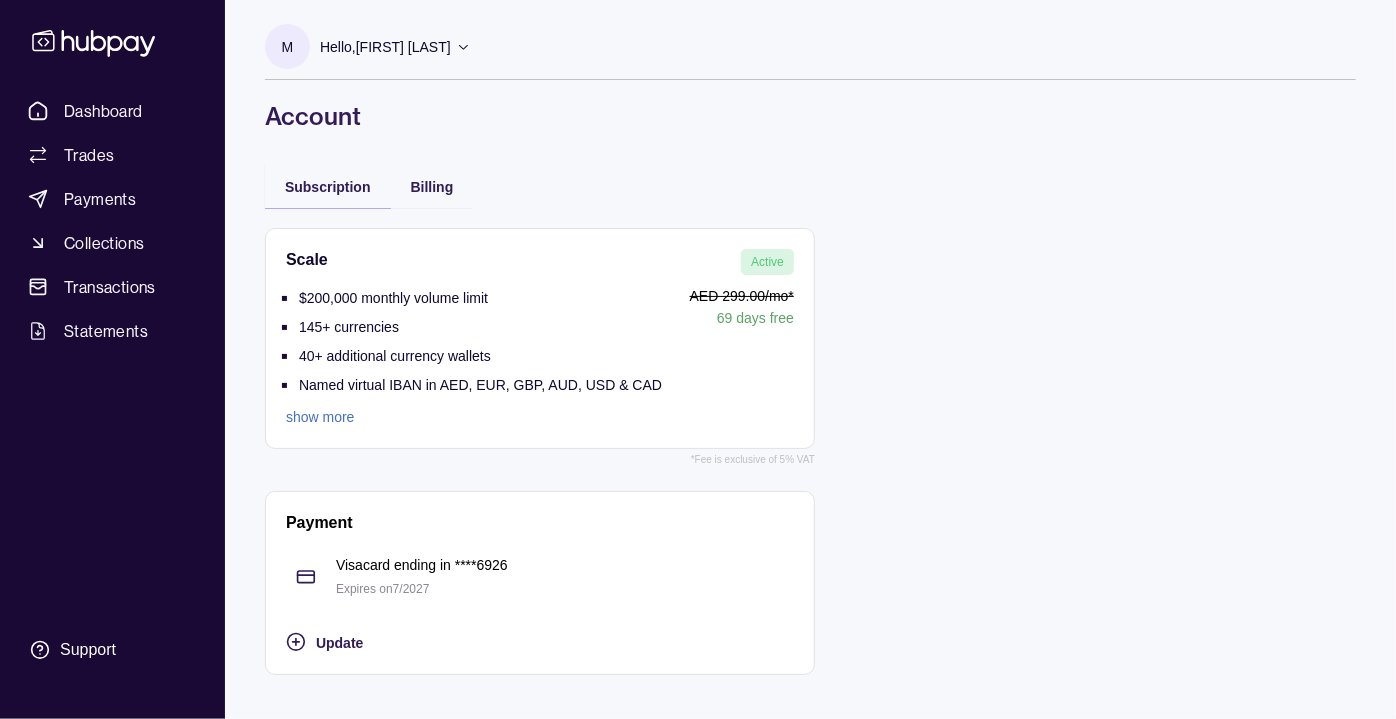 click on "show more" at bounding box center (474, 417) 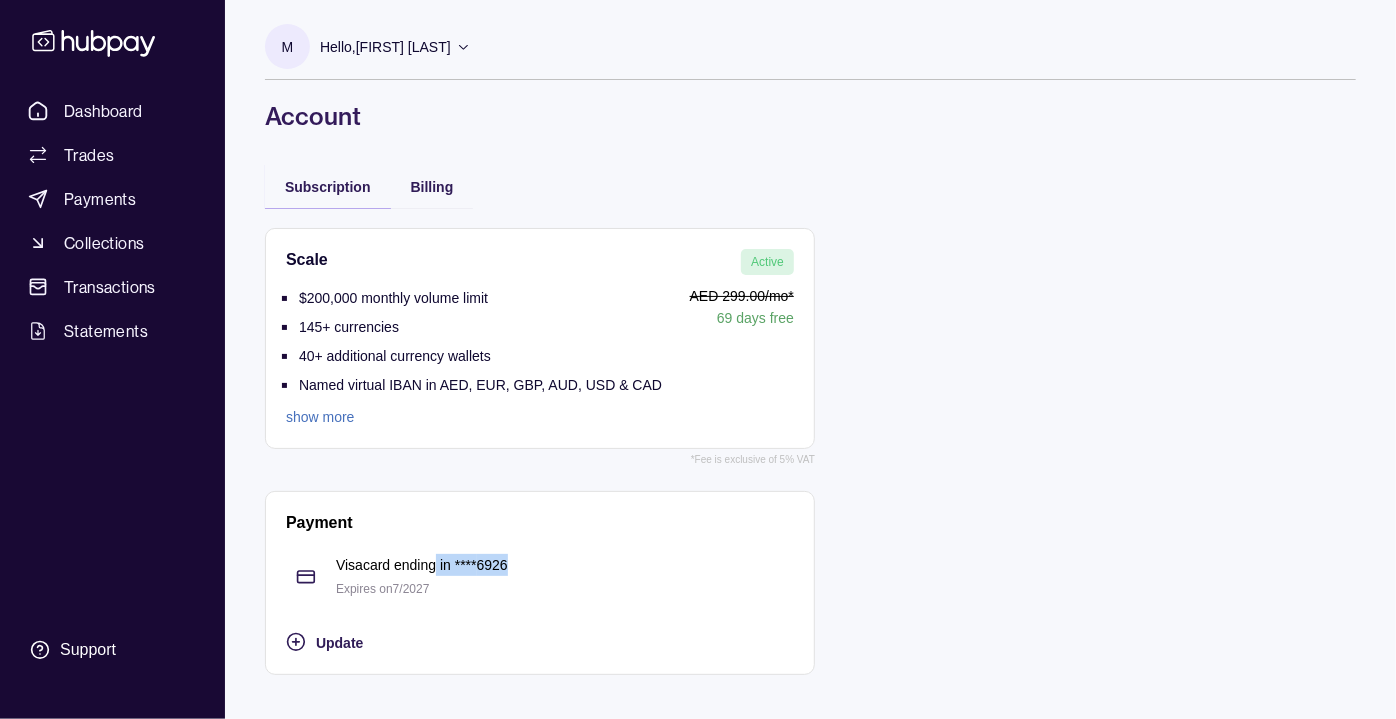 drag, startPoint x: 433, startPoint y: 562, endPoint x: 536, endPoint y: 565, distance: 103.04368 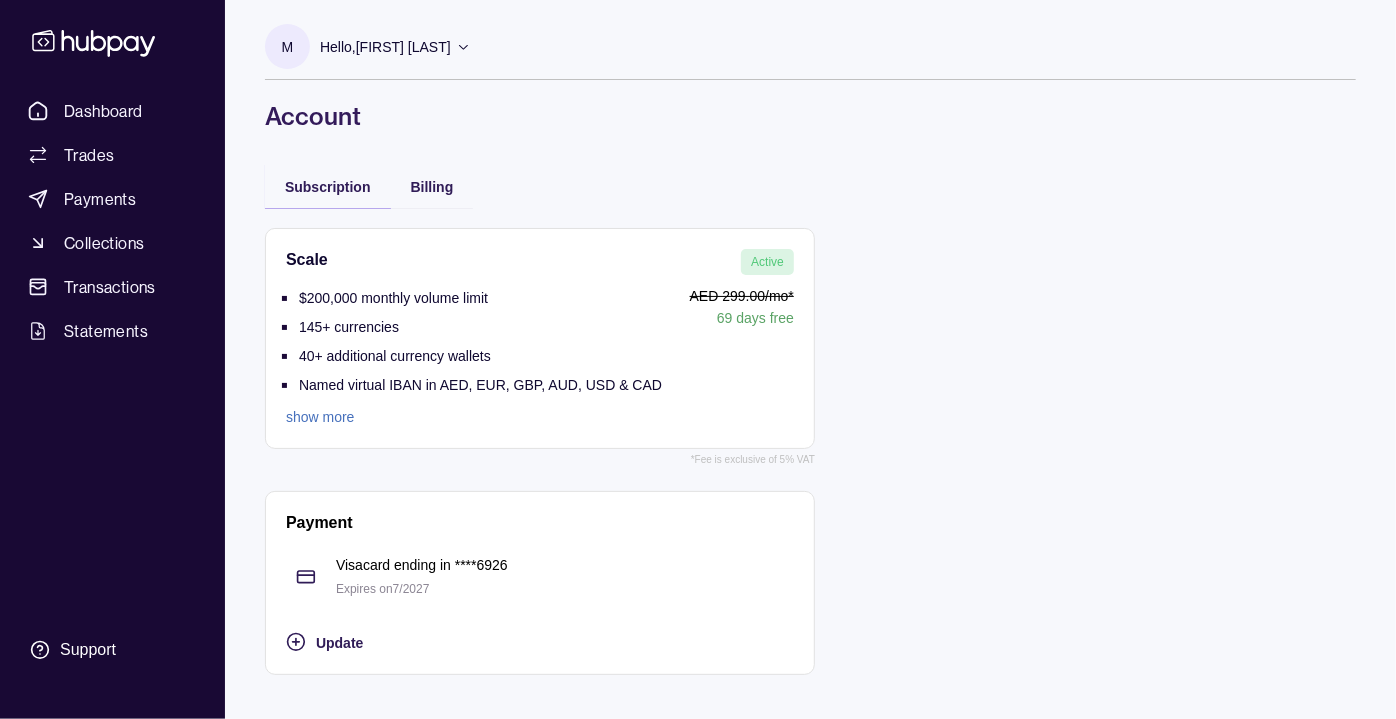 click on "Expires on  7 / 2027" at bounding box center [565, 589] 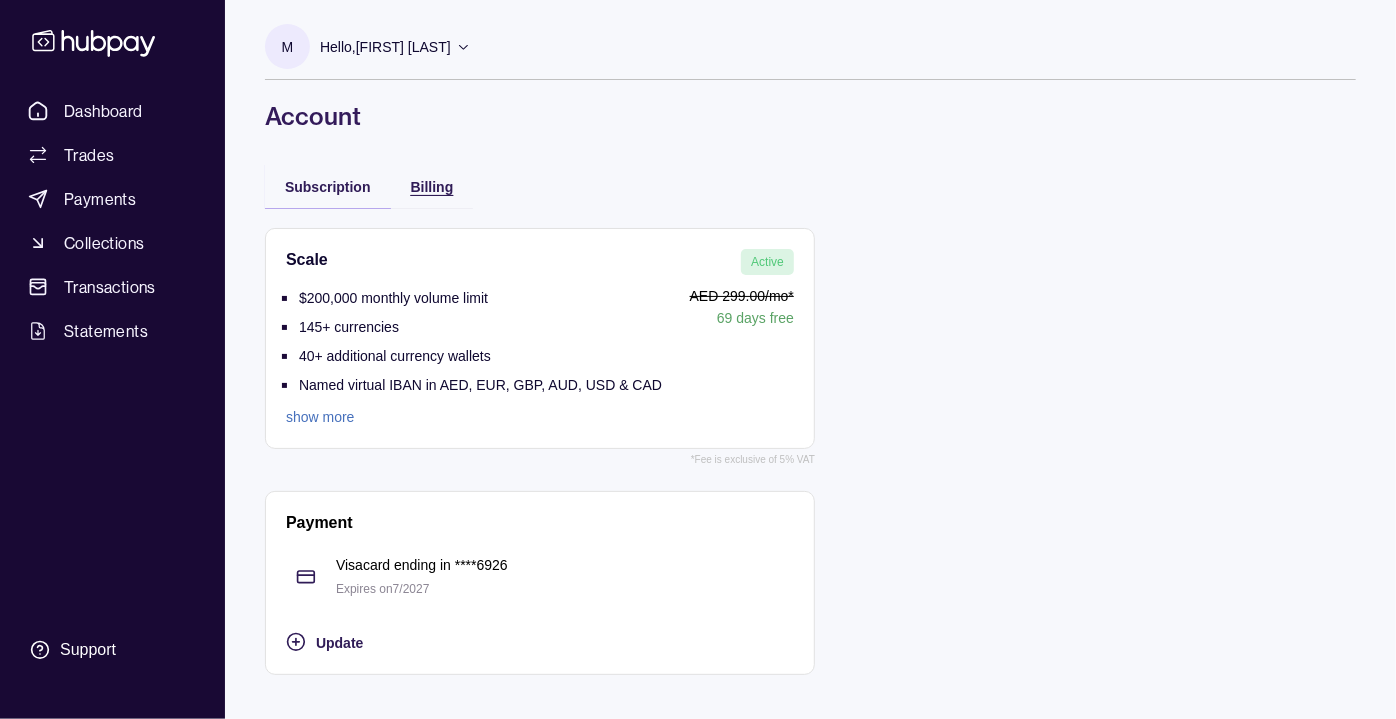 click on "Billing" at bounding box center [432, 187] 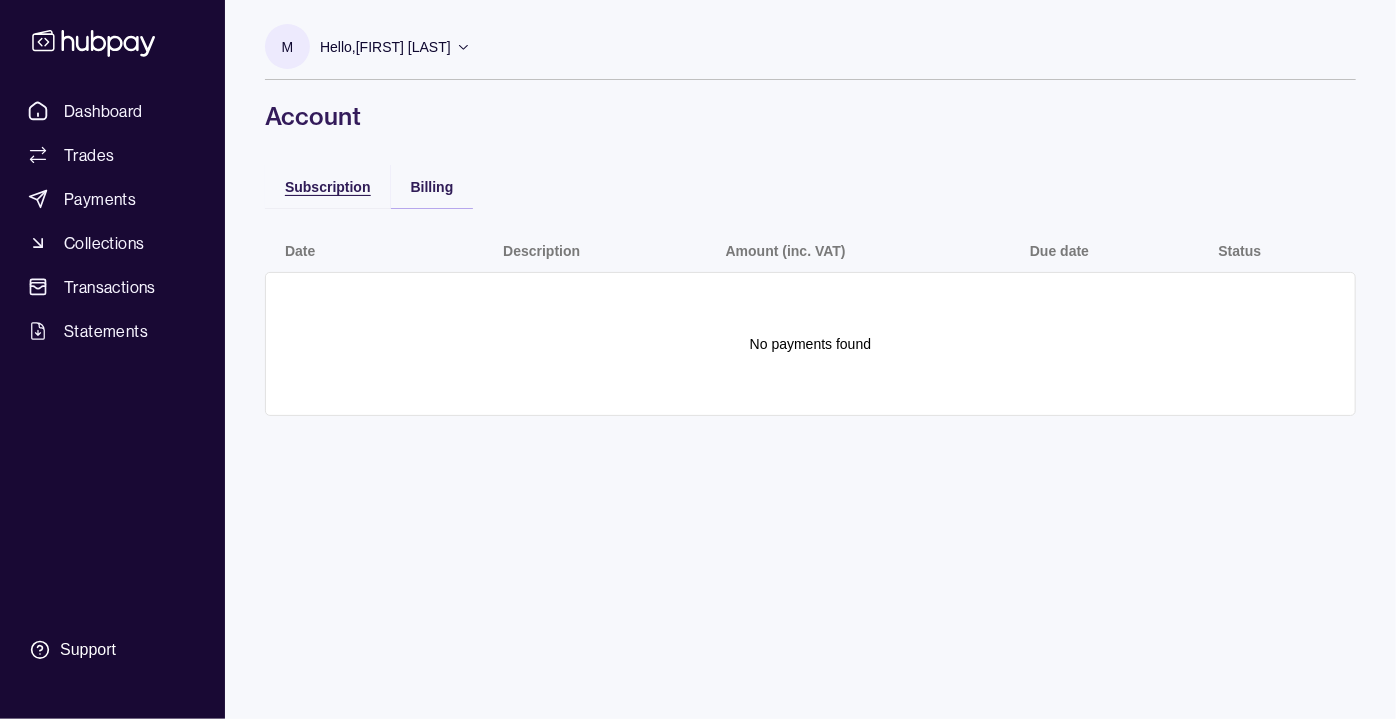 click on "Subscription" at bounding box center (328, 187) 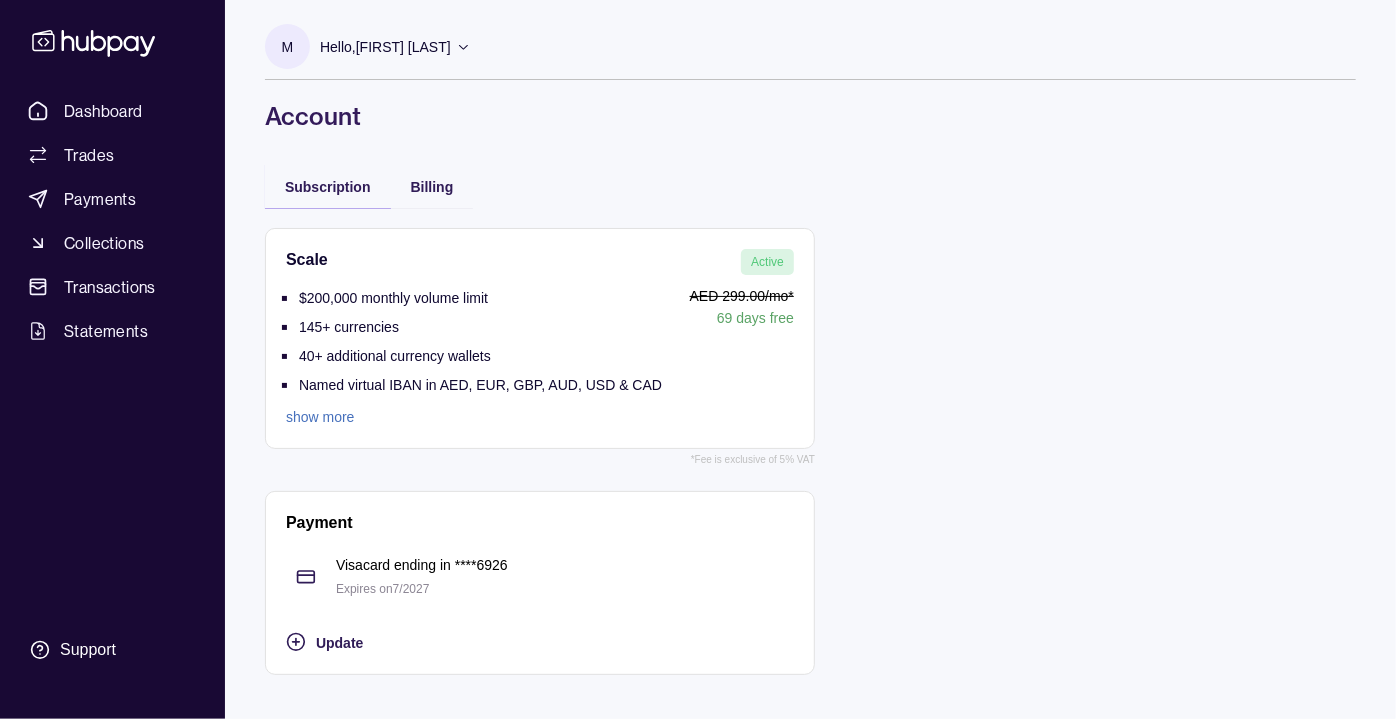 click 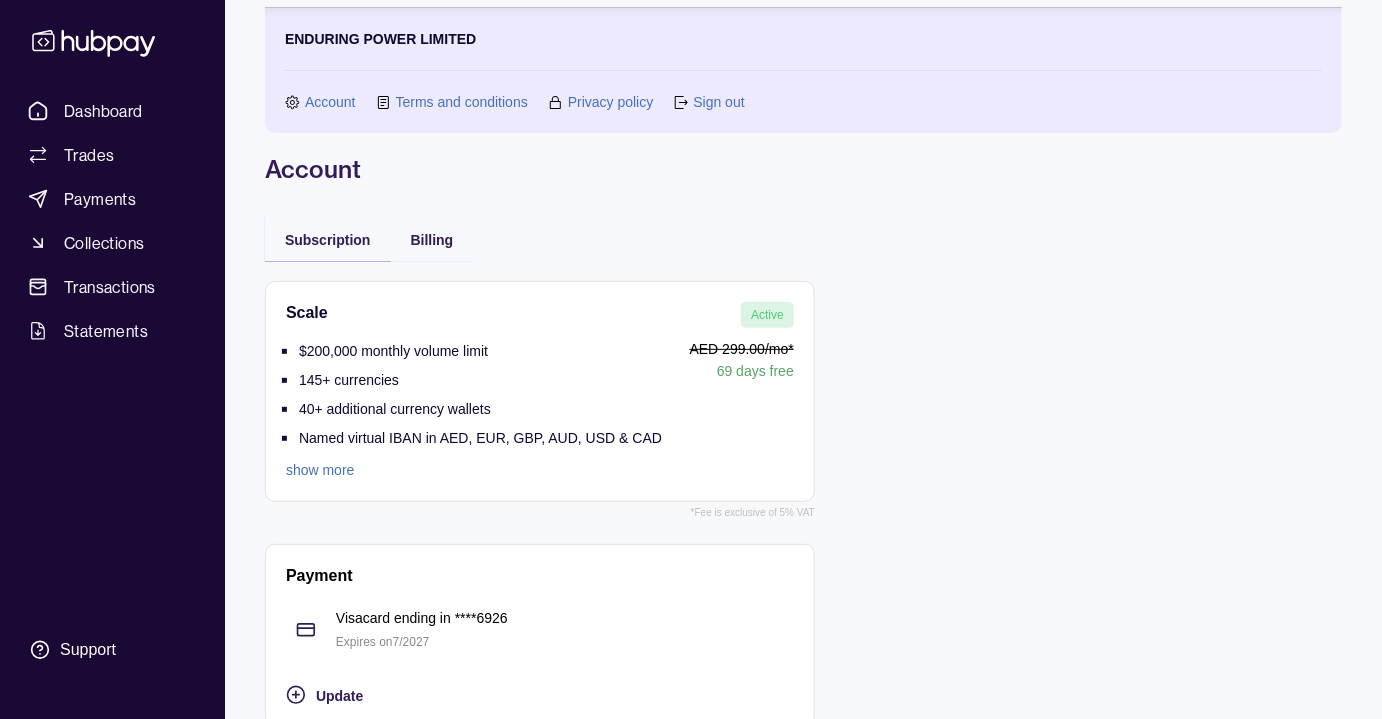 scroll, scrollTop: 105, scrollLeft: 0, axis: vertical 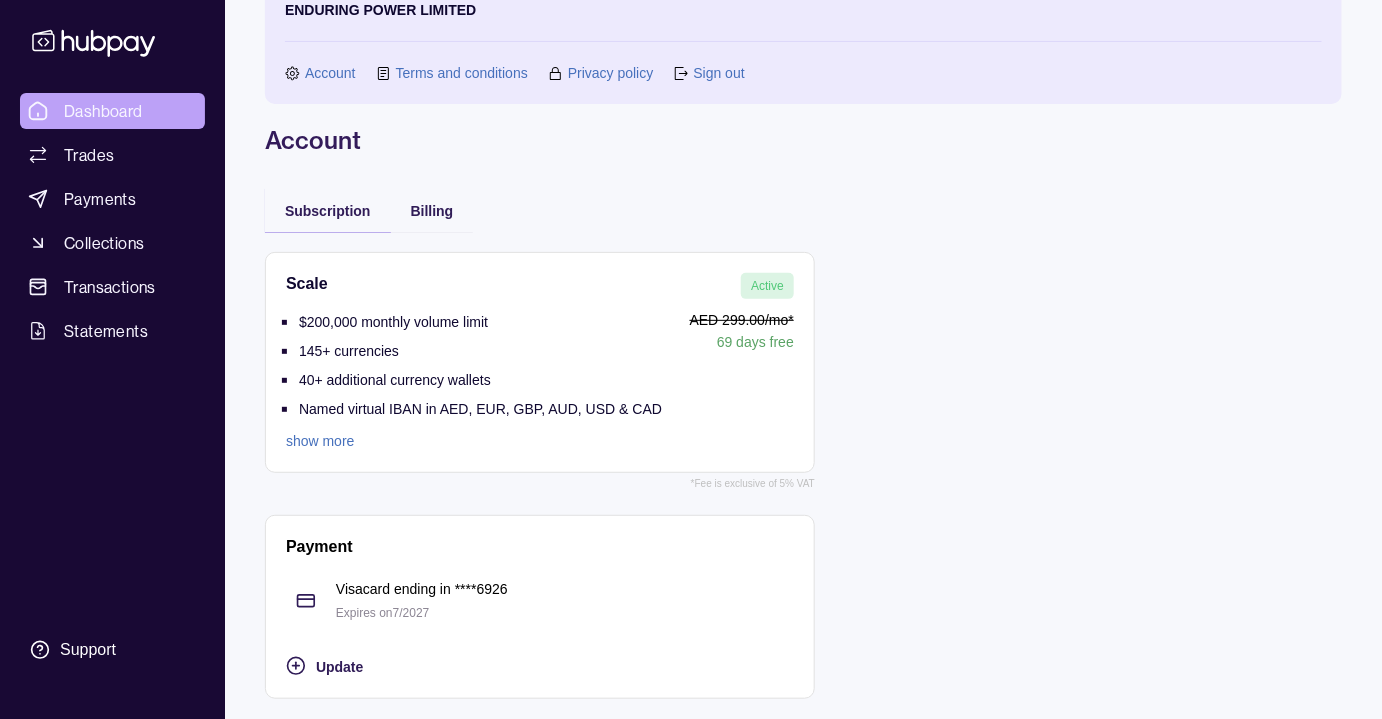 click on "Dashboard" at bounding box center (103, 111) 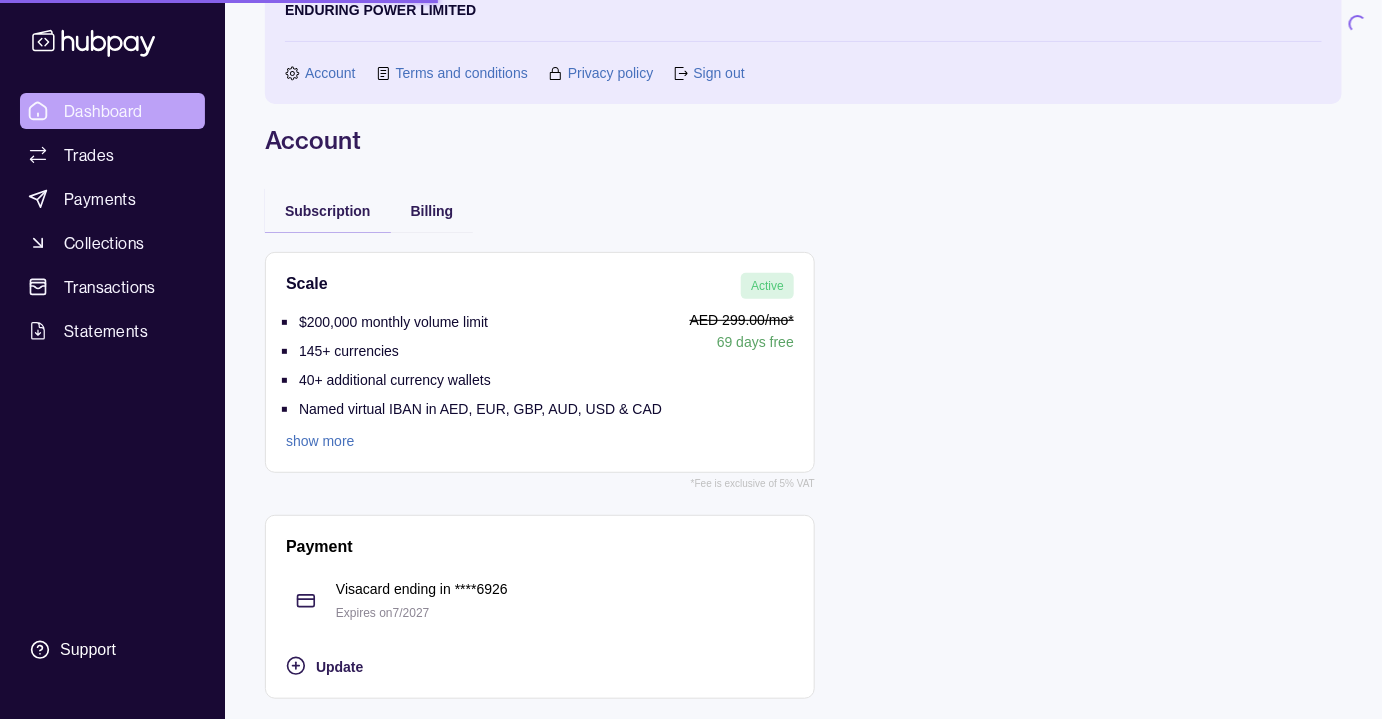 scroll, scrollTop: 0, scrollLeft: 0, axis: both 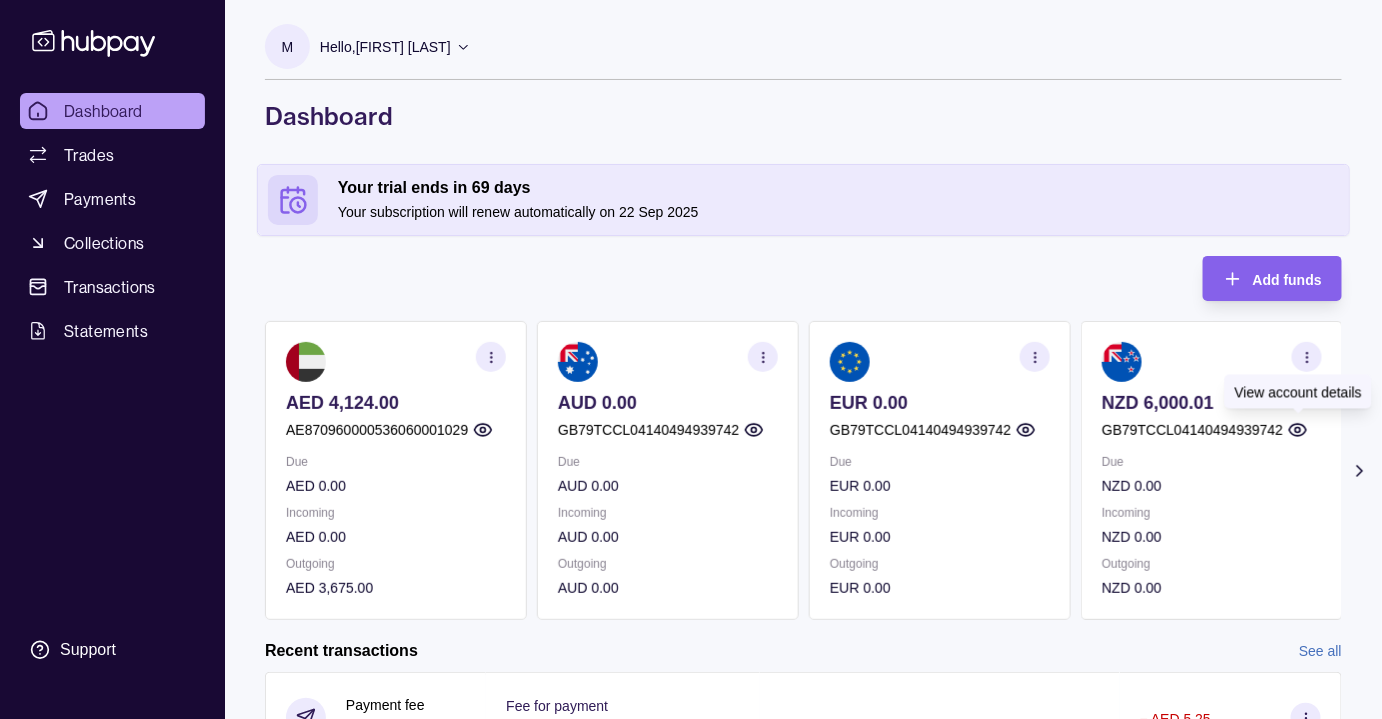 click 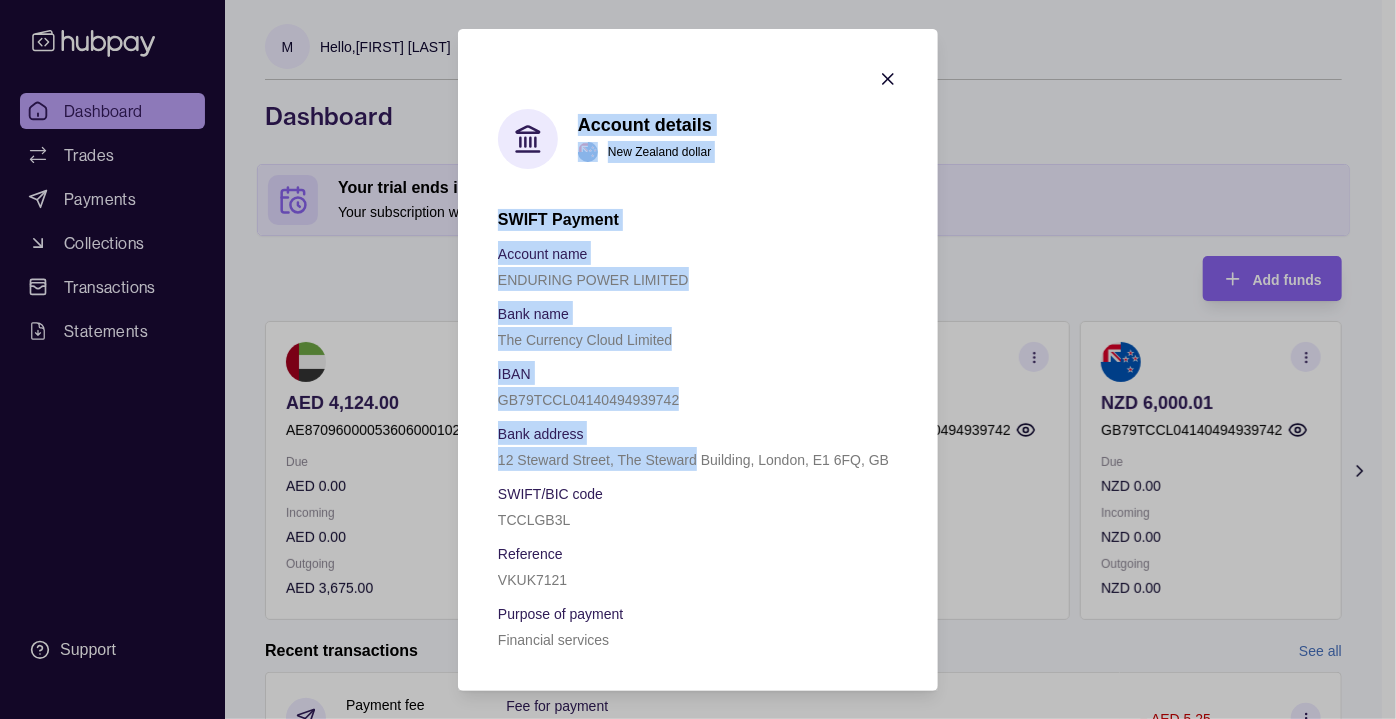 drag, startPoint x: 582, startPoint y: 112, endPoint x: 696, endPoint y: 464, distance: 370 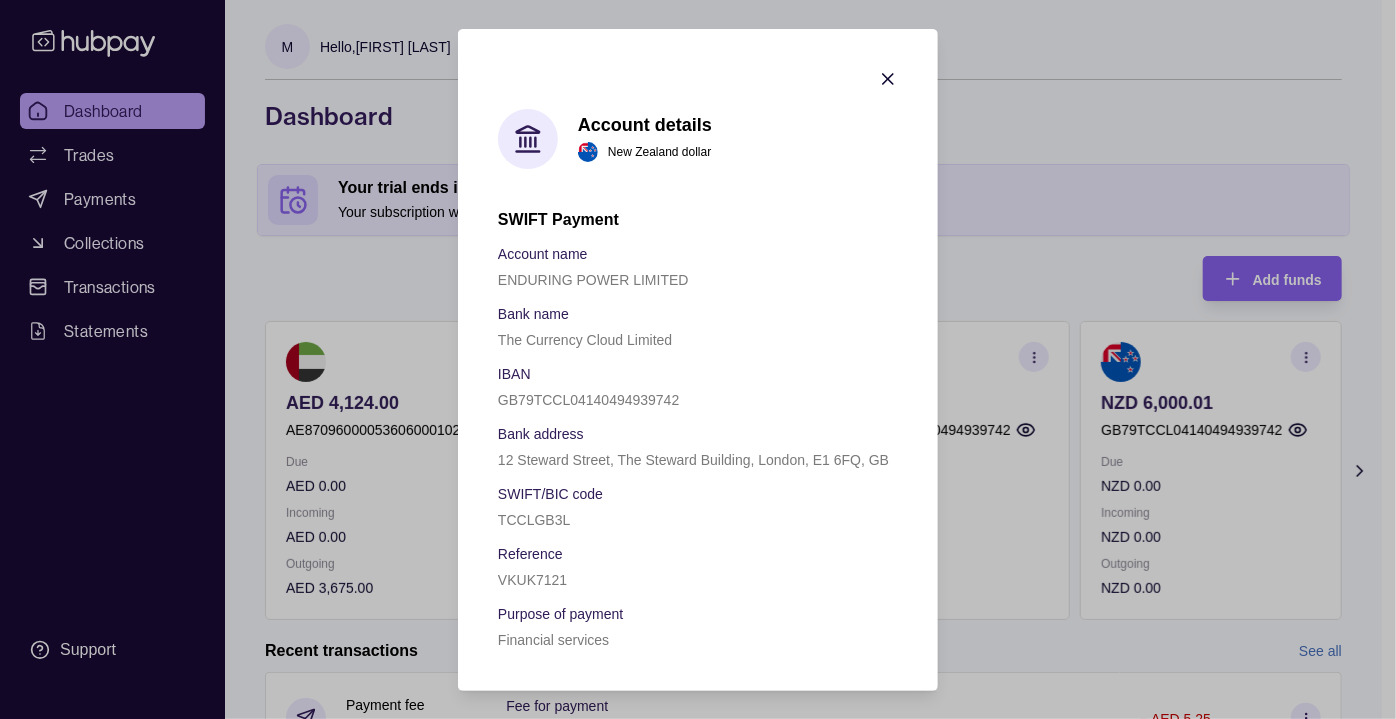 click 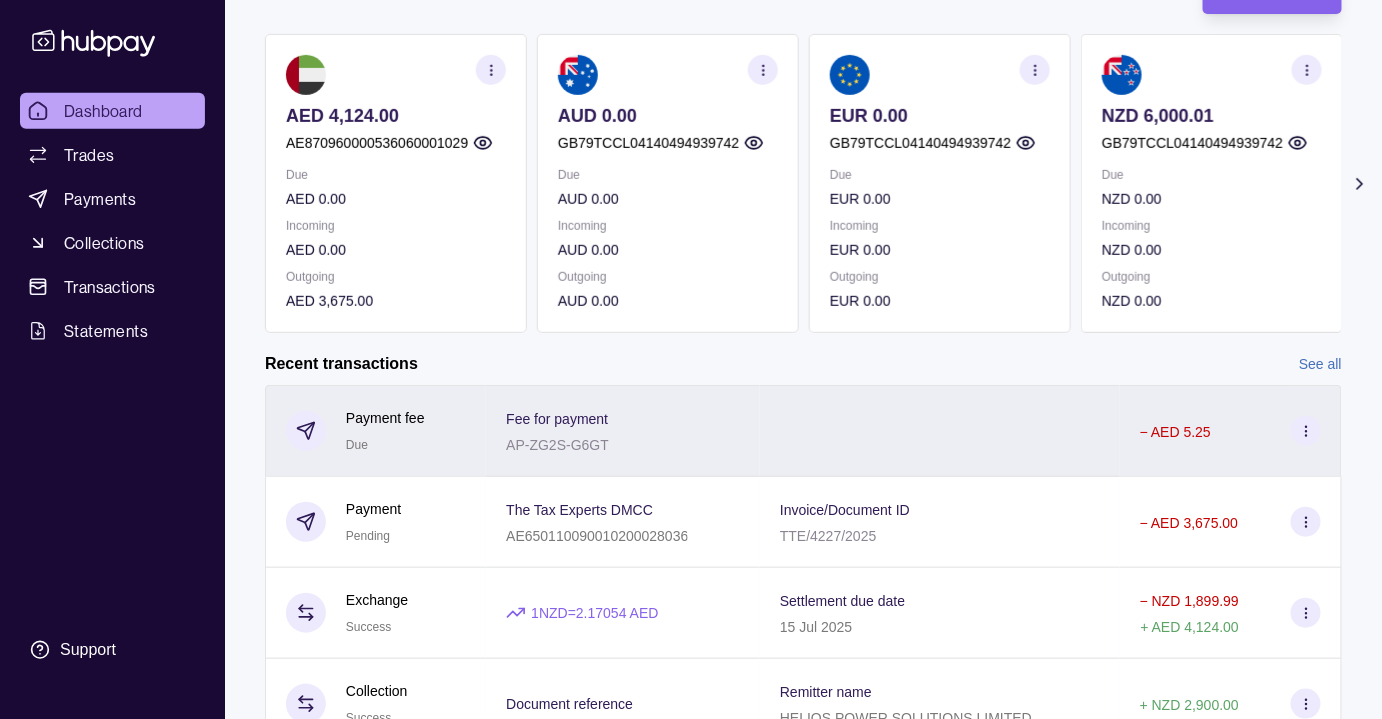scroll, scrollTop: 116, scrollLeft: 0, axis: vertical 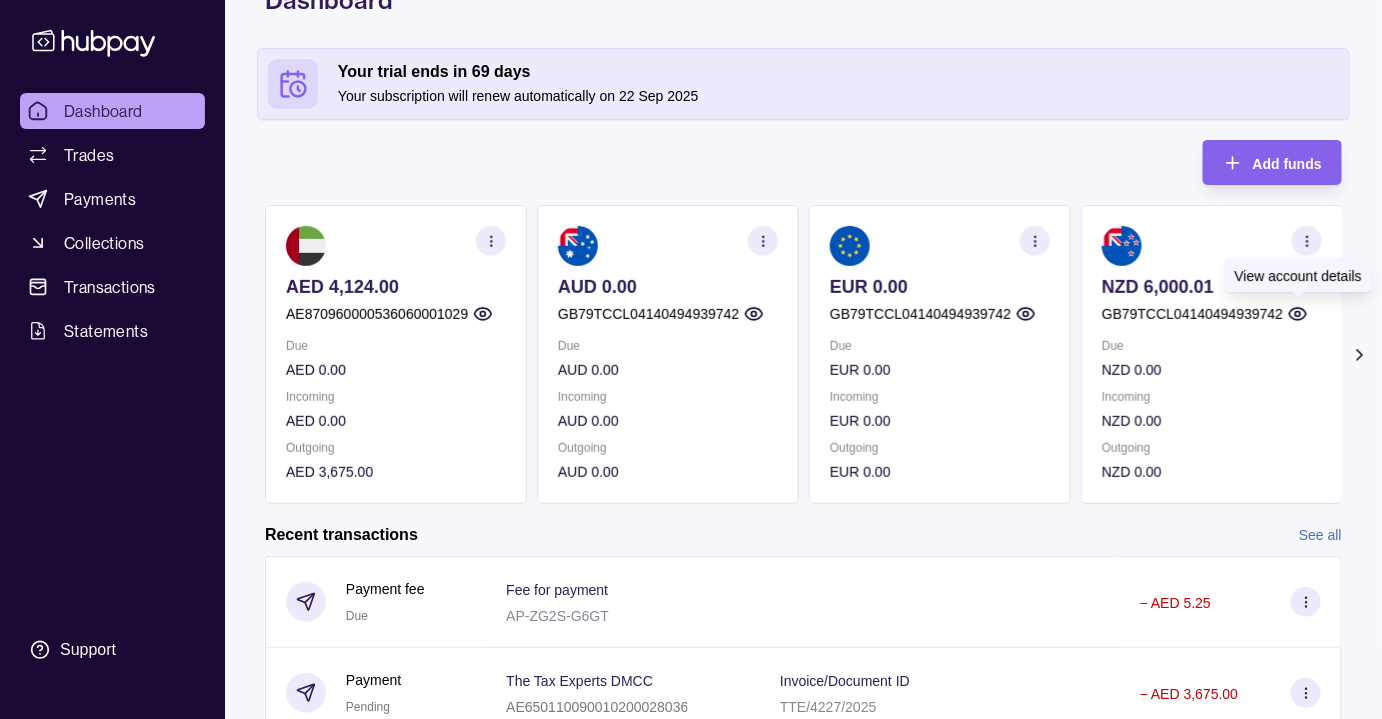 click 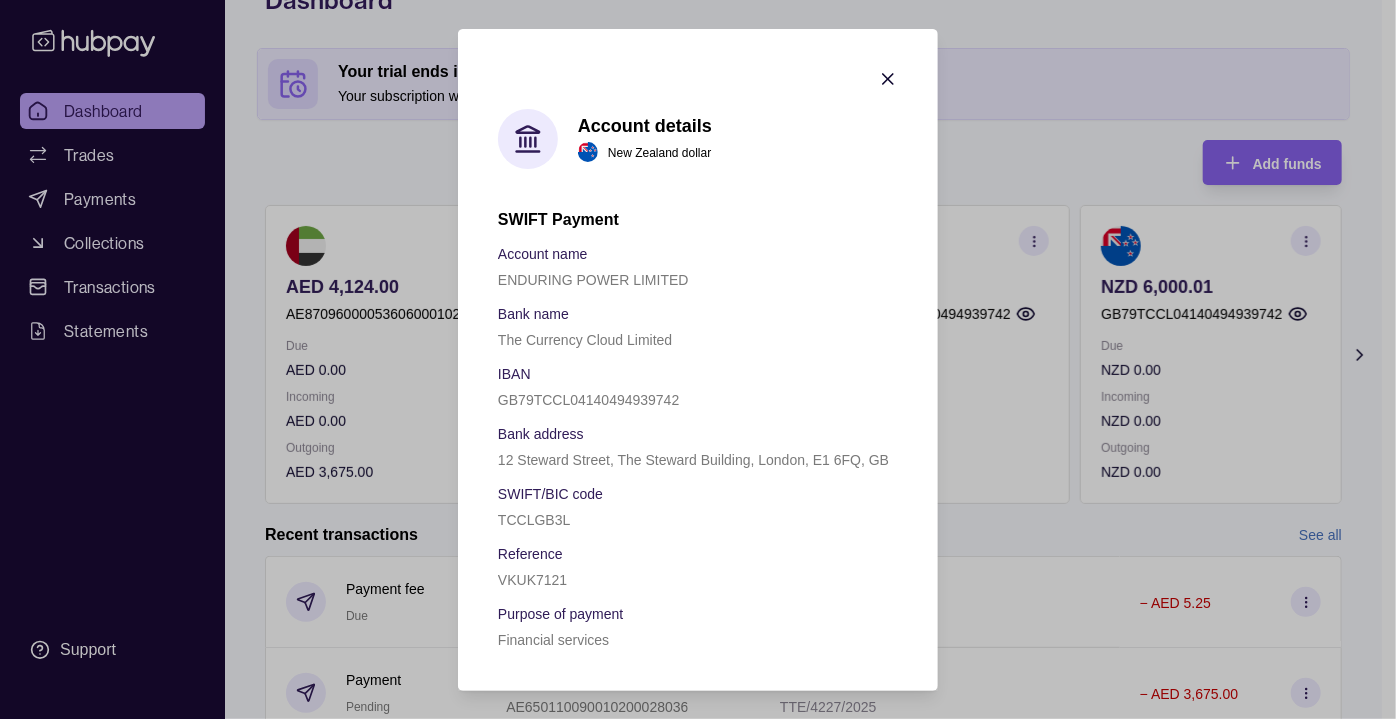 drag, startPoint x: 772, startPoint y: 50, endPoint x: 744, endPoint y: 51, distance: 28.01785 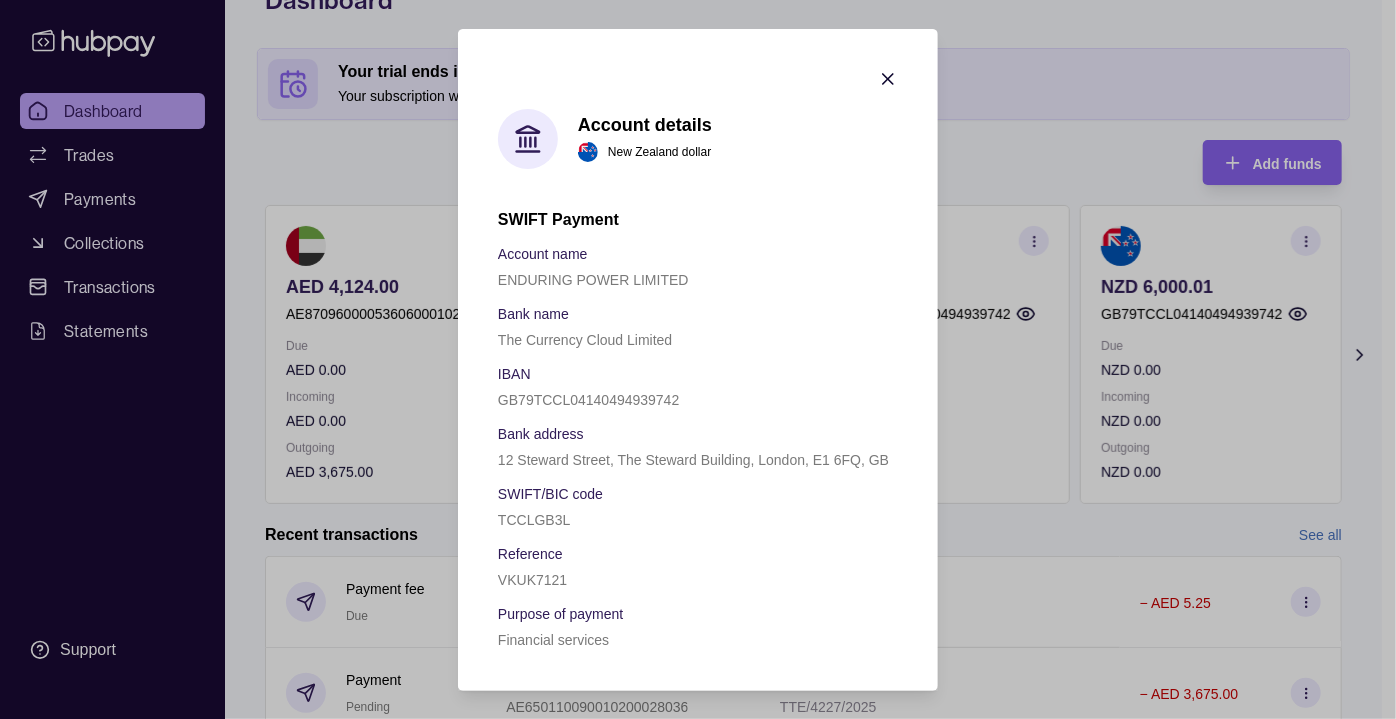 click 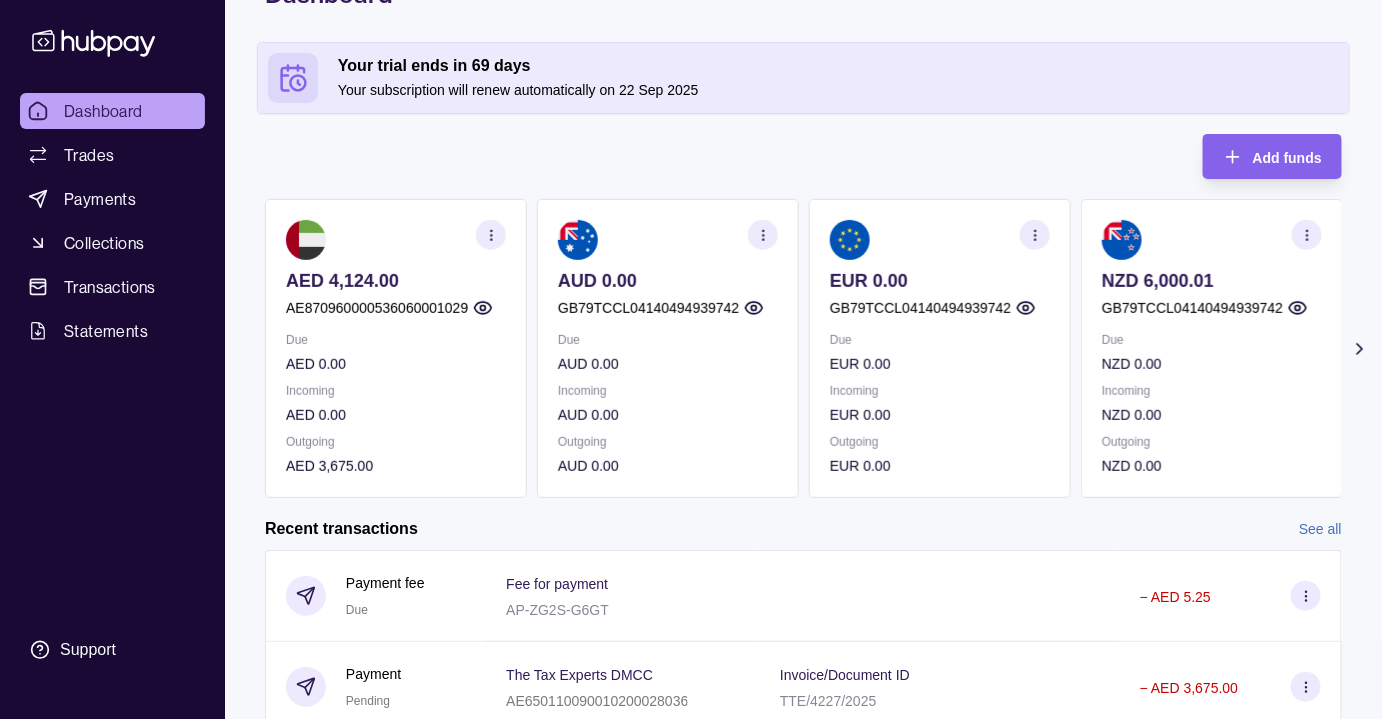 scroll, scrollTop: 136, scrollLeft: 0, axis: vertical 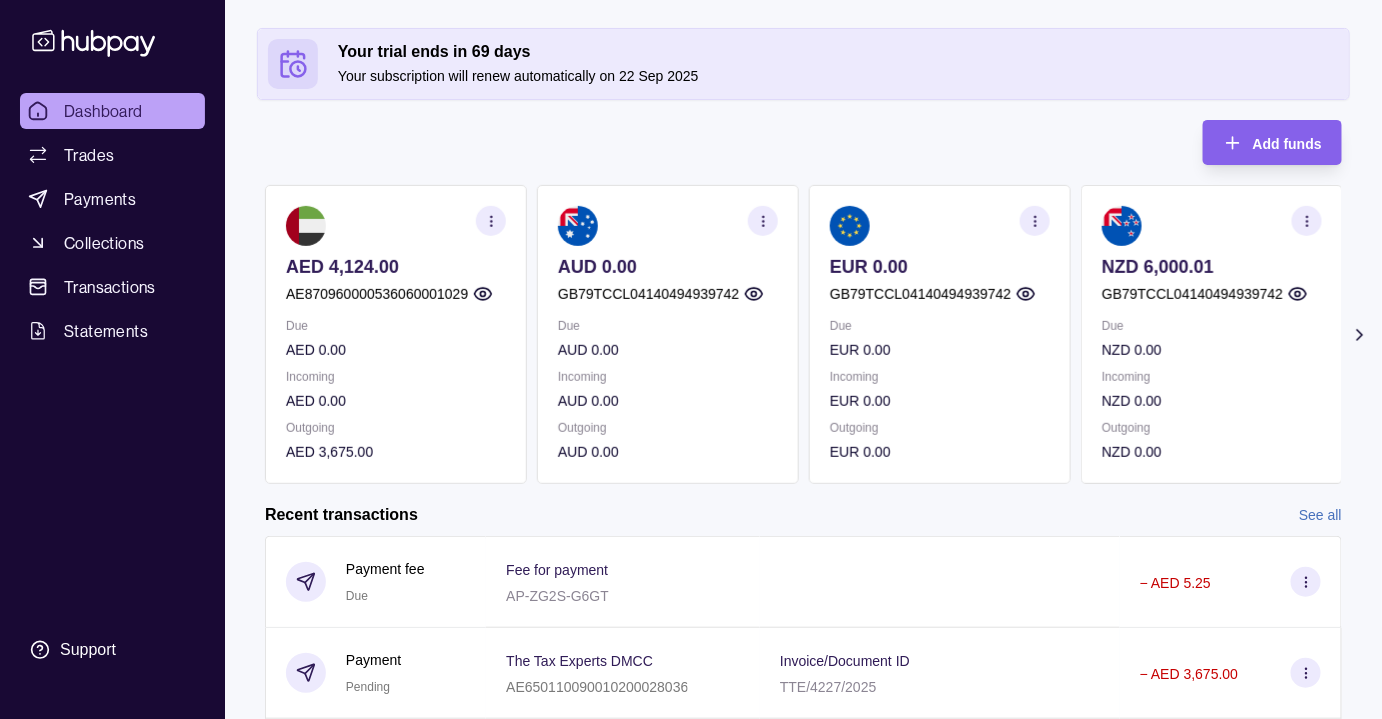 click at bounding box center [1307, 221] 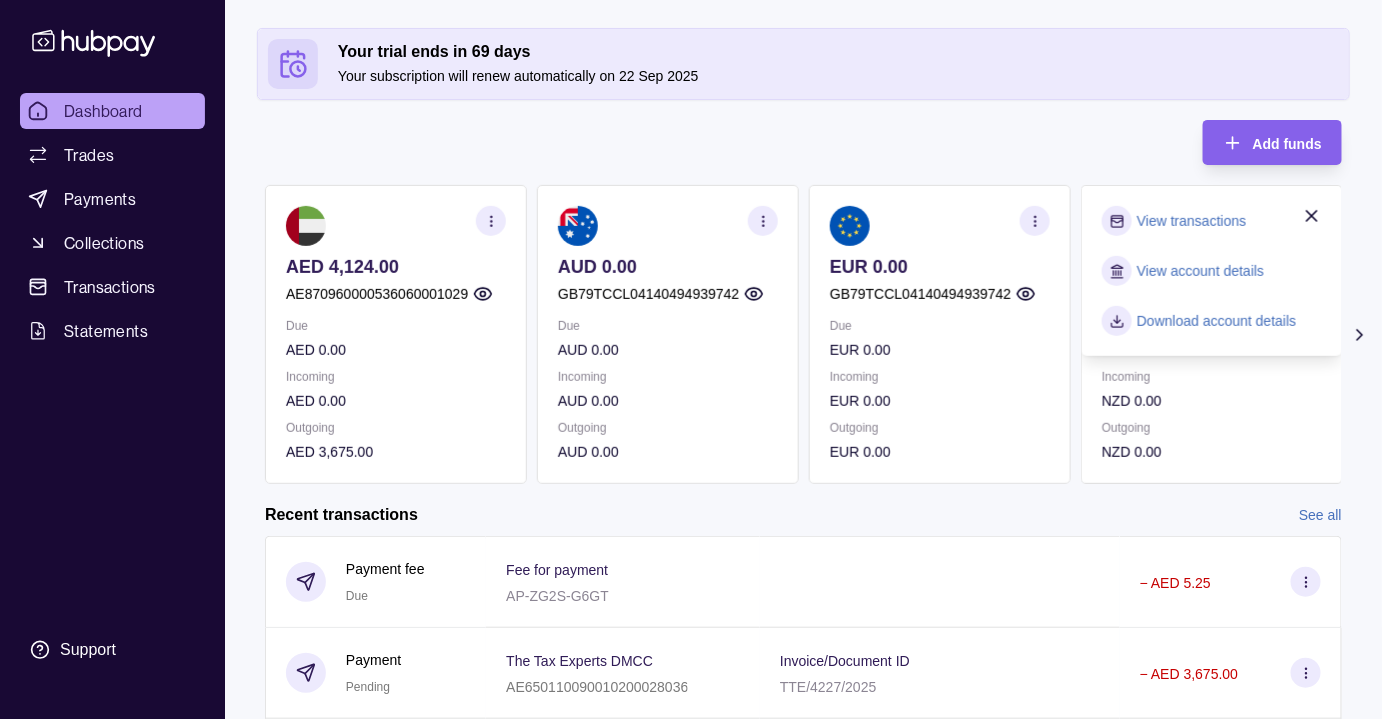 click on "View account details" at bounding box center [1200, 271] 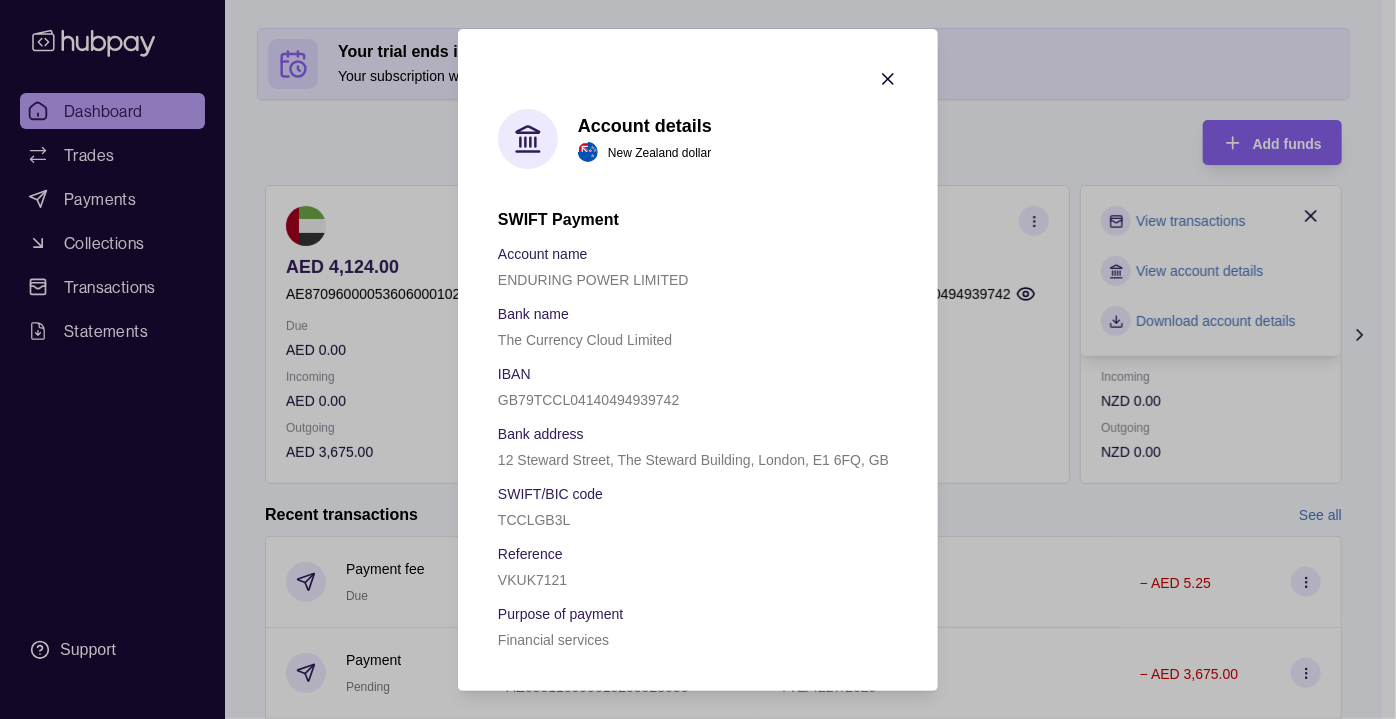 type 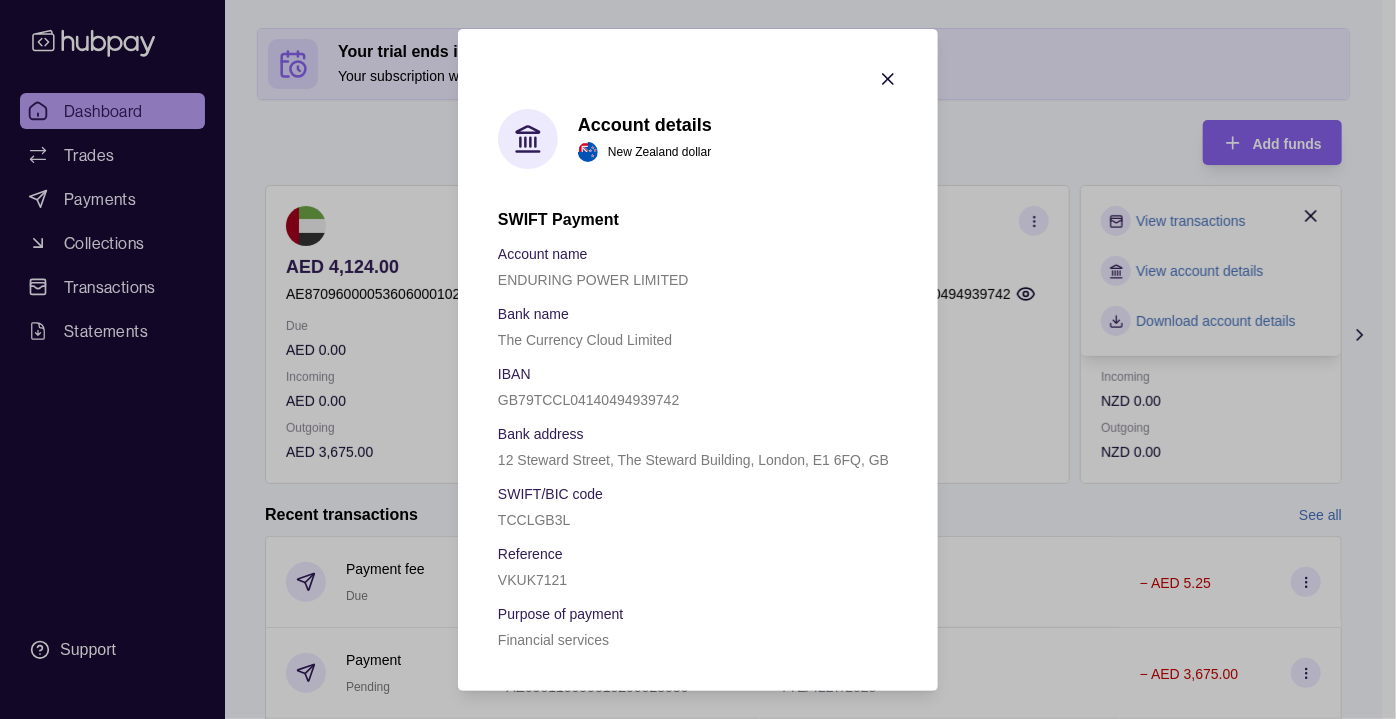 click 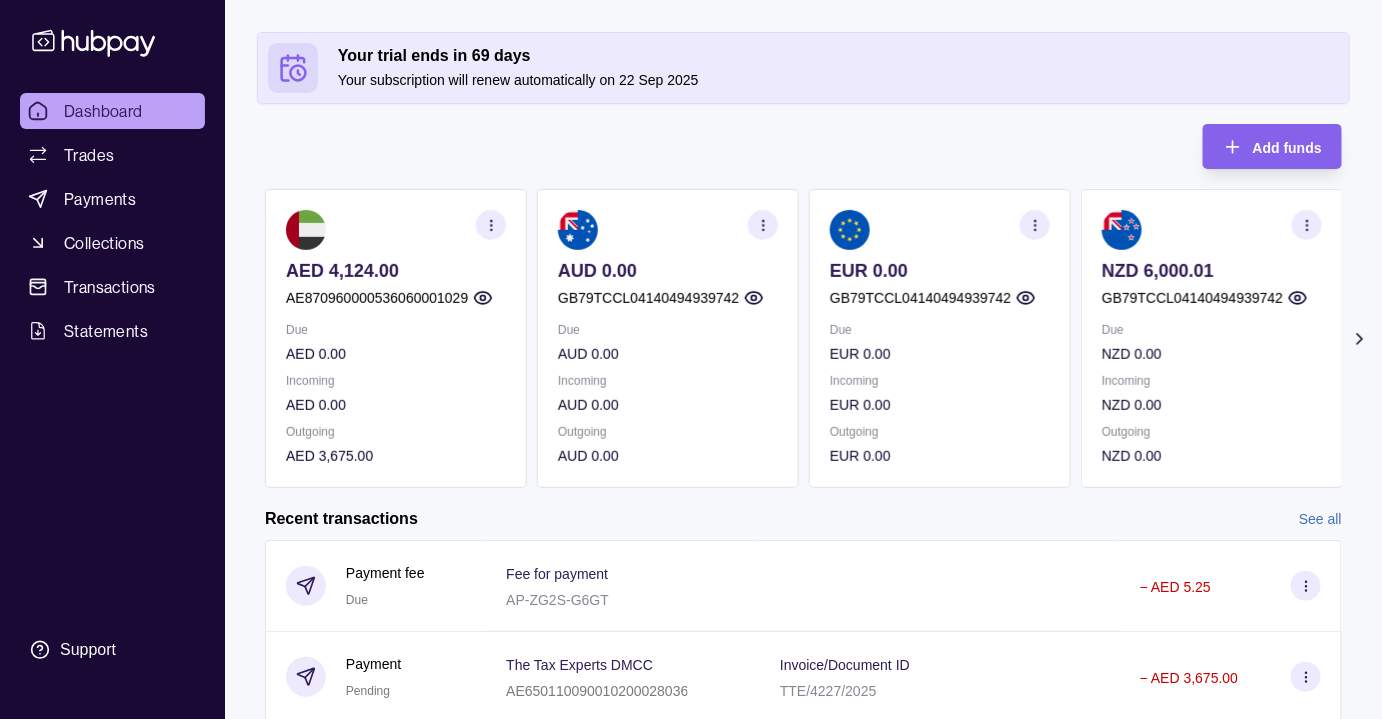 scroll, scrollTop: 116, scrollLeft: 0, axis: vertical 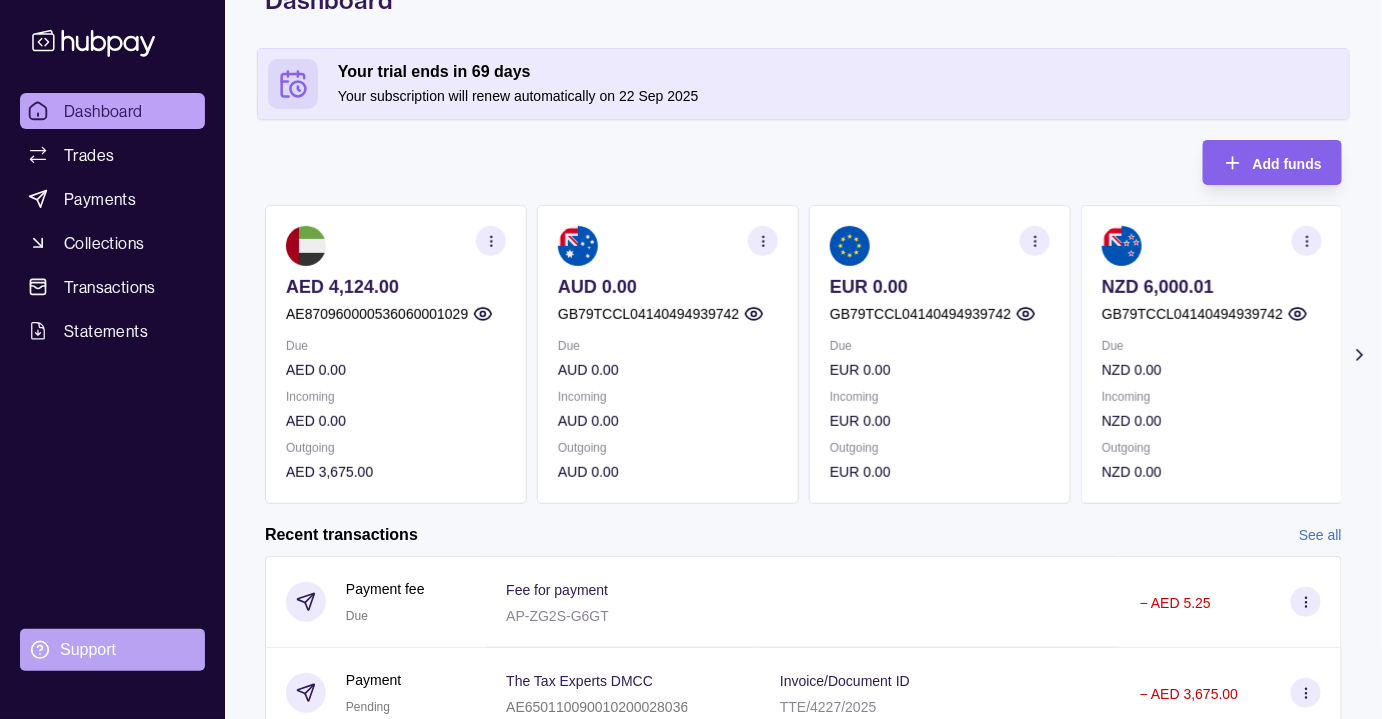 click on "Support" at bounding box center (88, 650) 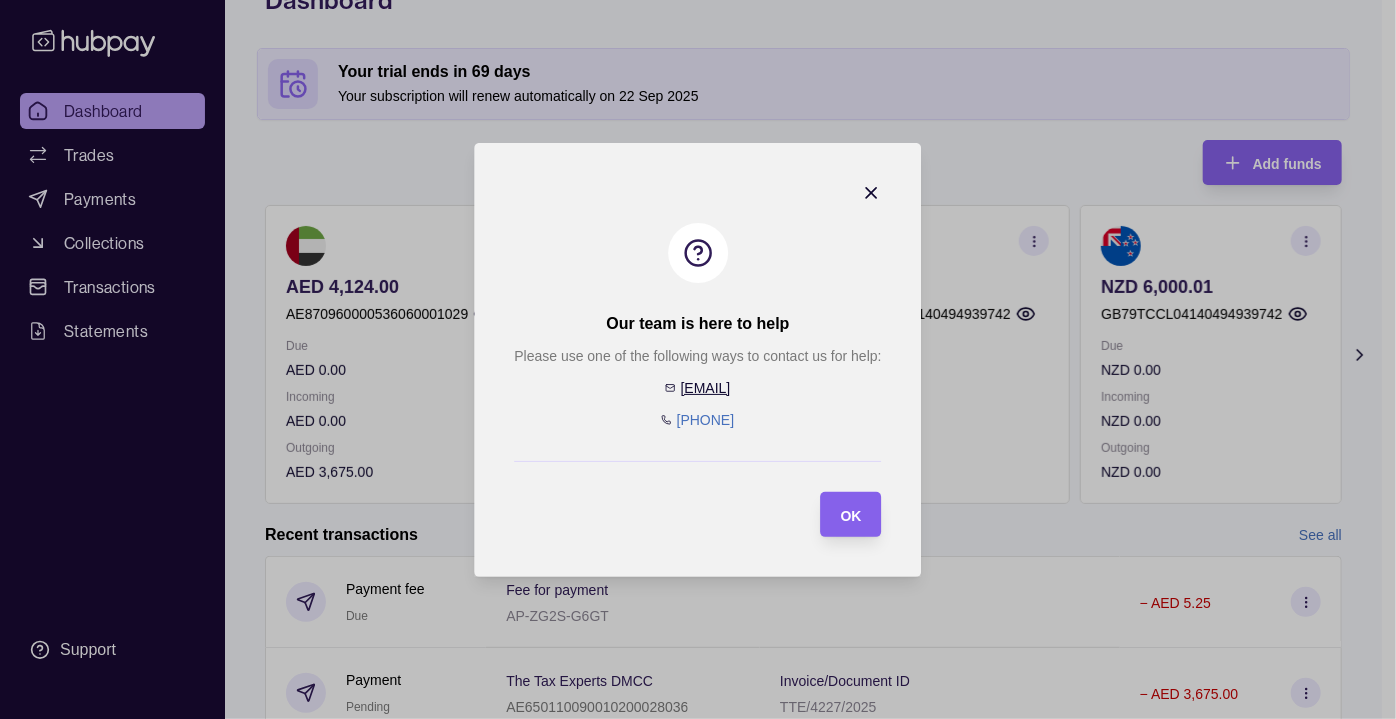 click 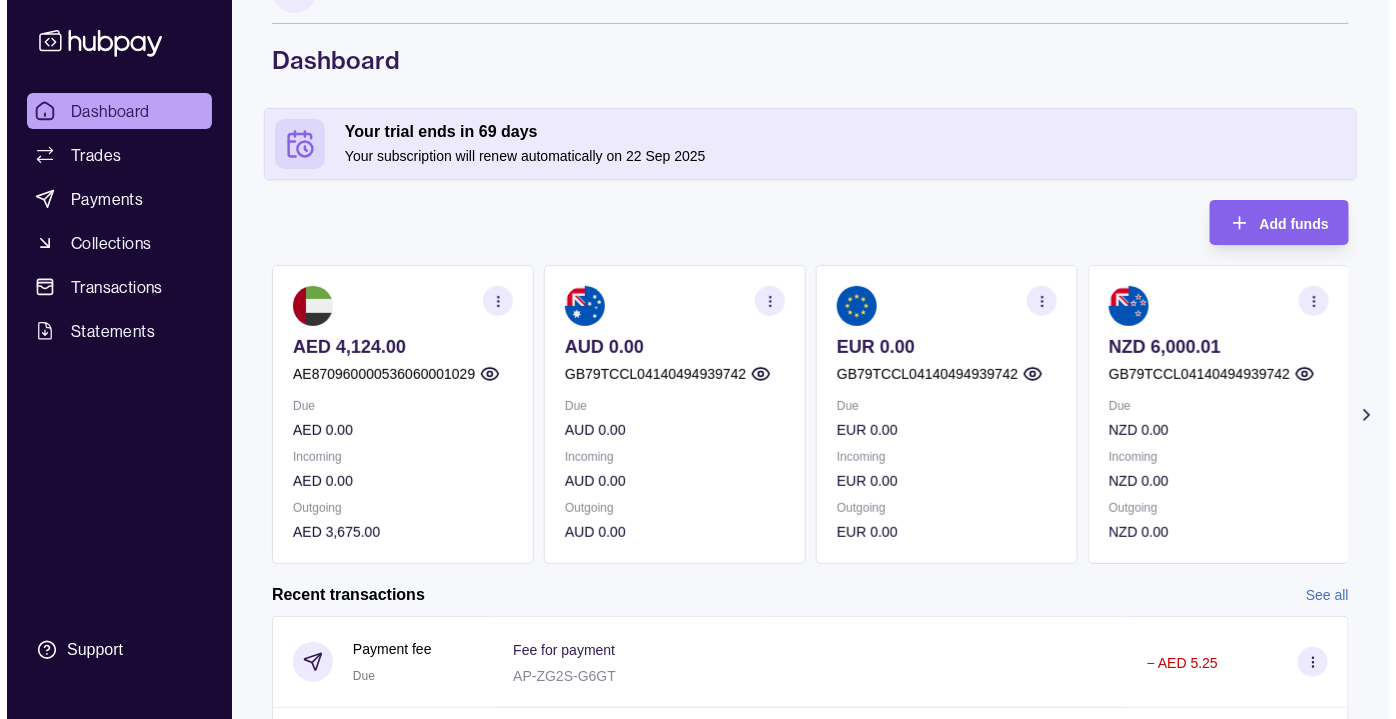 scroll, scrollTop: 0, scrollLeft: 0, axis: both 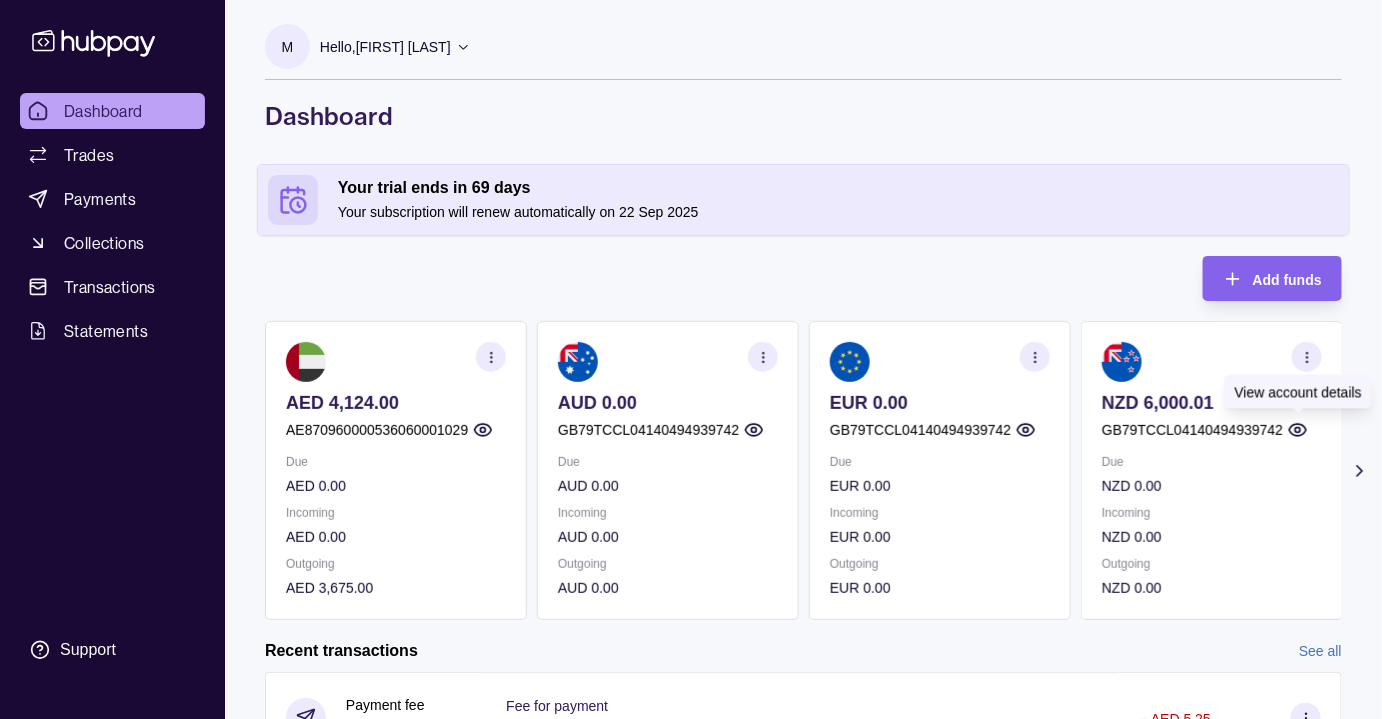 click 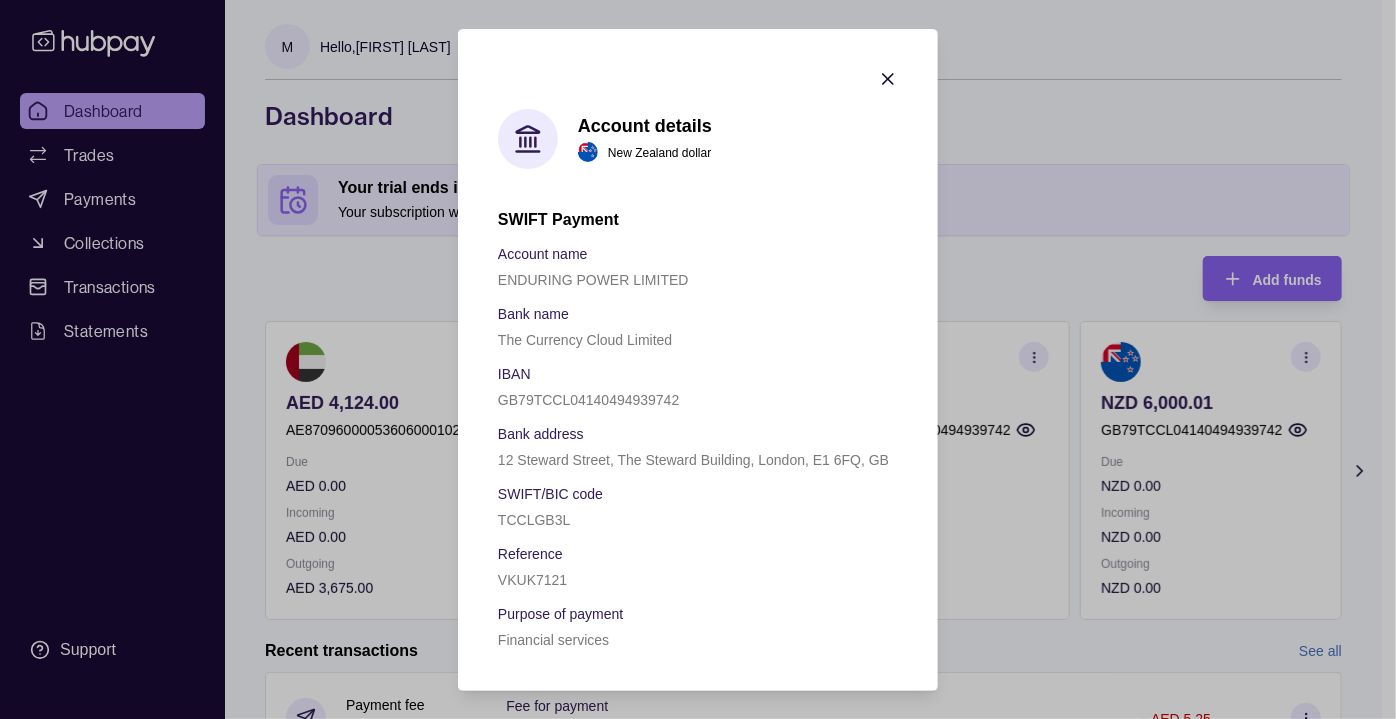 click 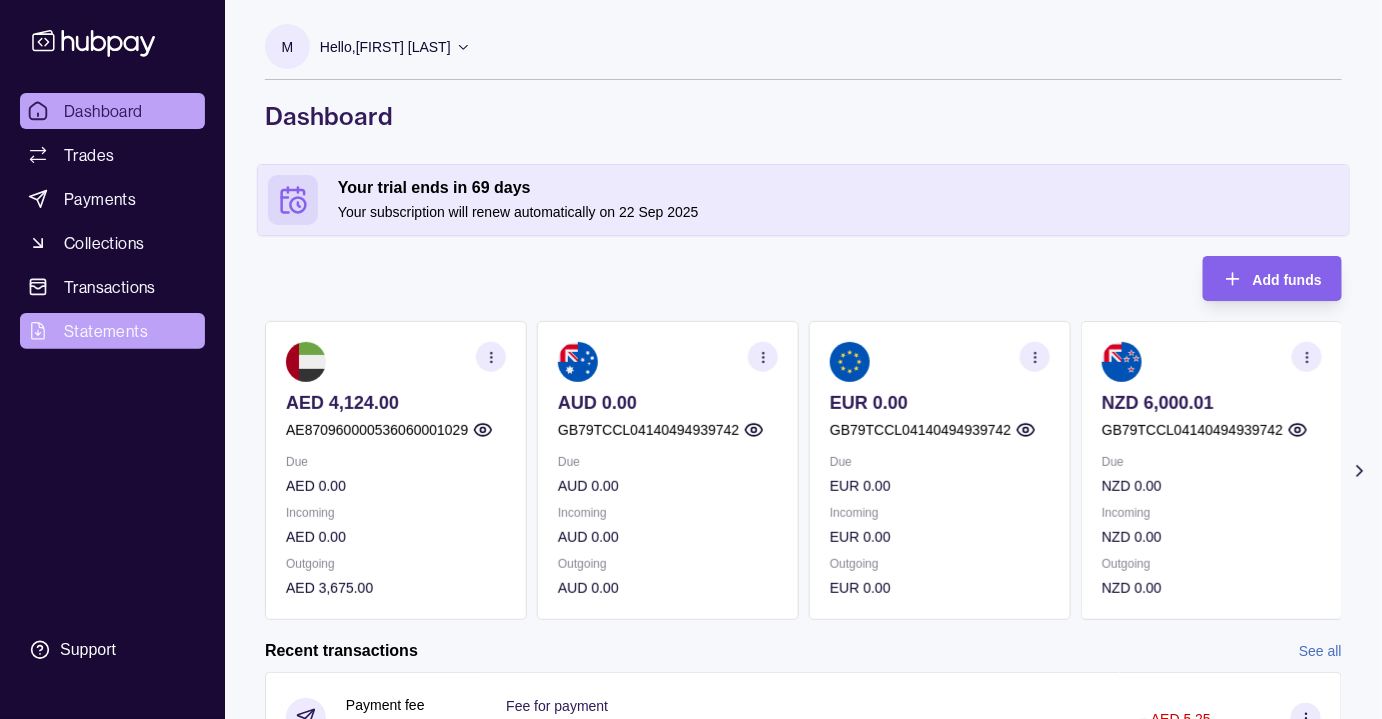 click on "Statements" at bounding box center [106, 331] 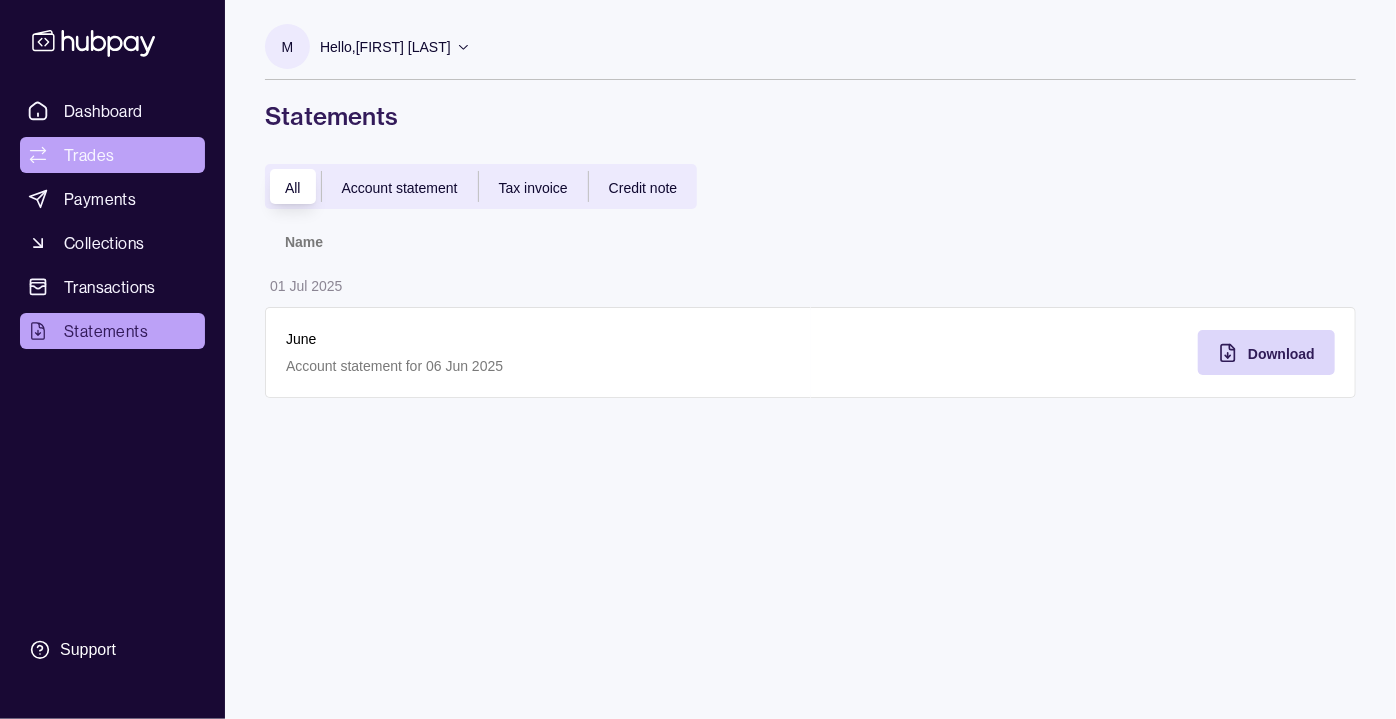 click on "Trades" at bounding box center (89, 155) 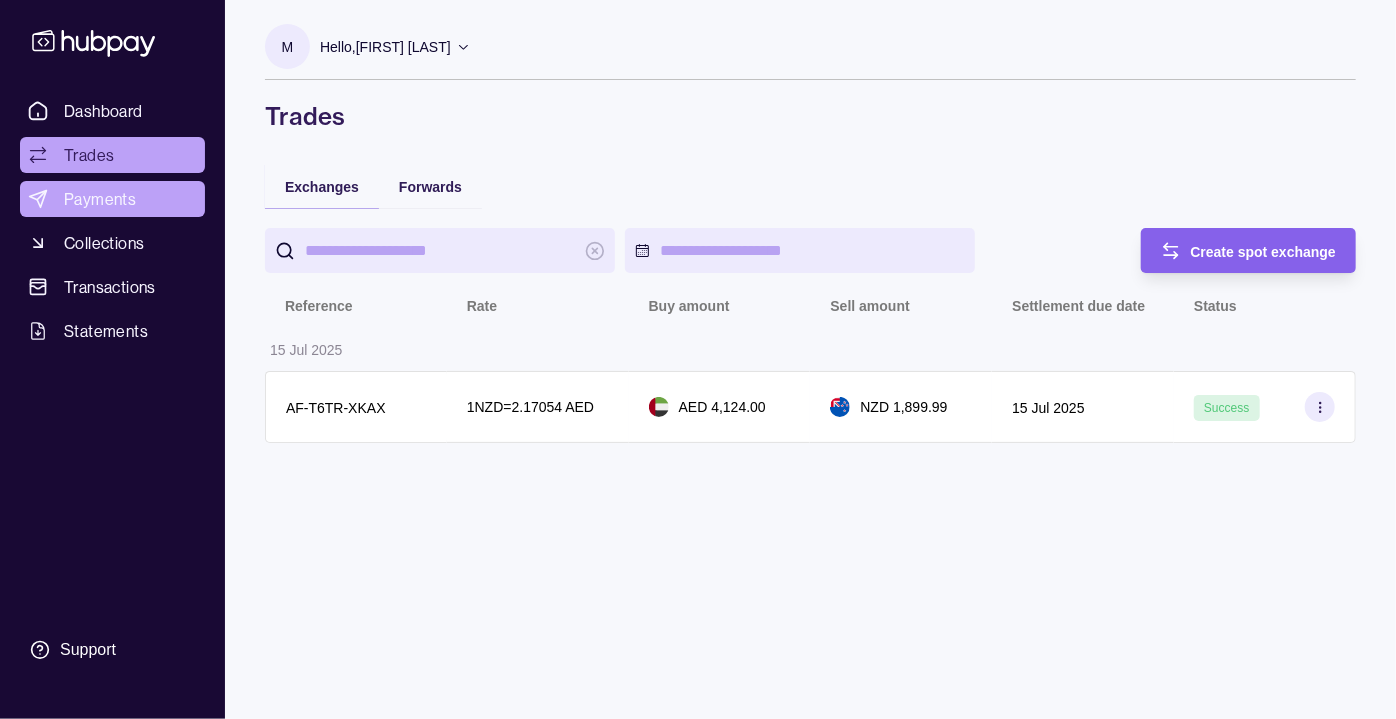 click on "Payments" at bounding box center [100, 199] 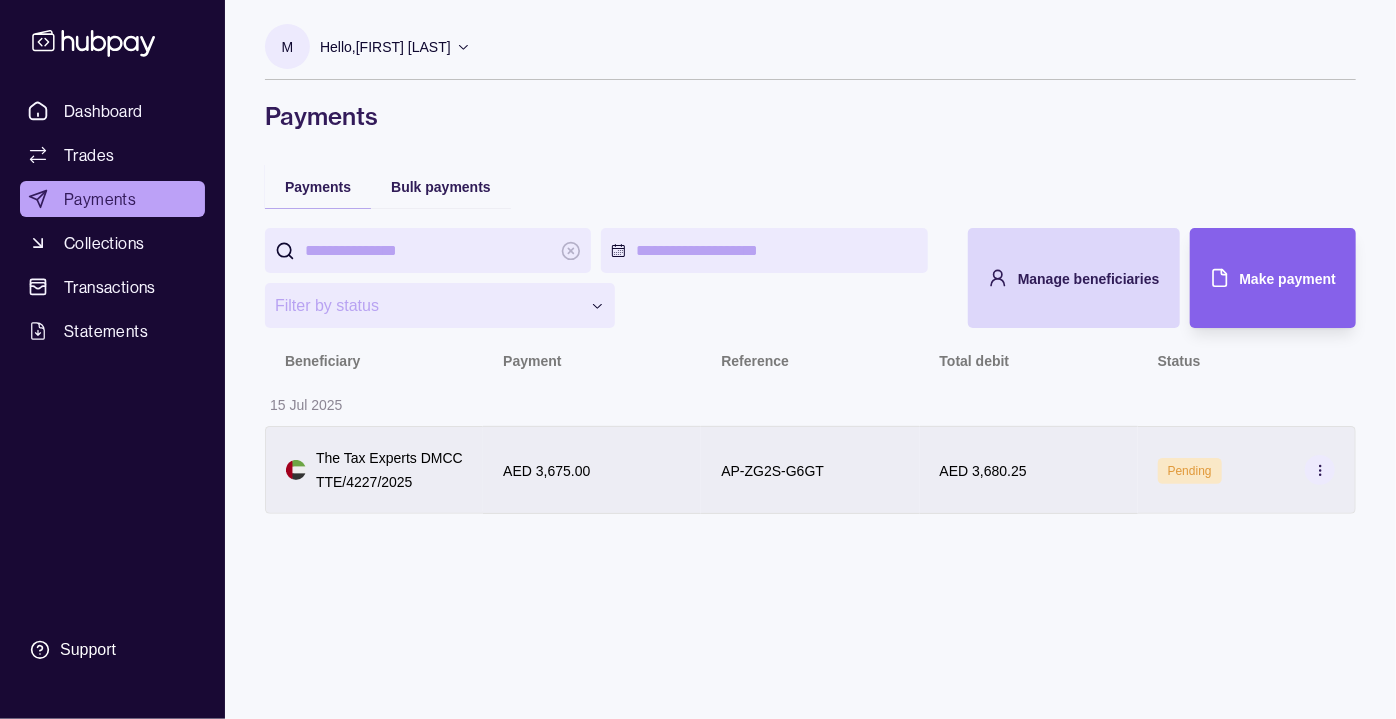 click 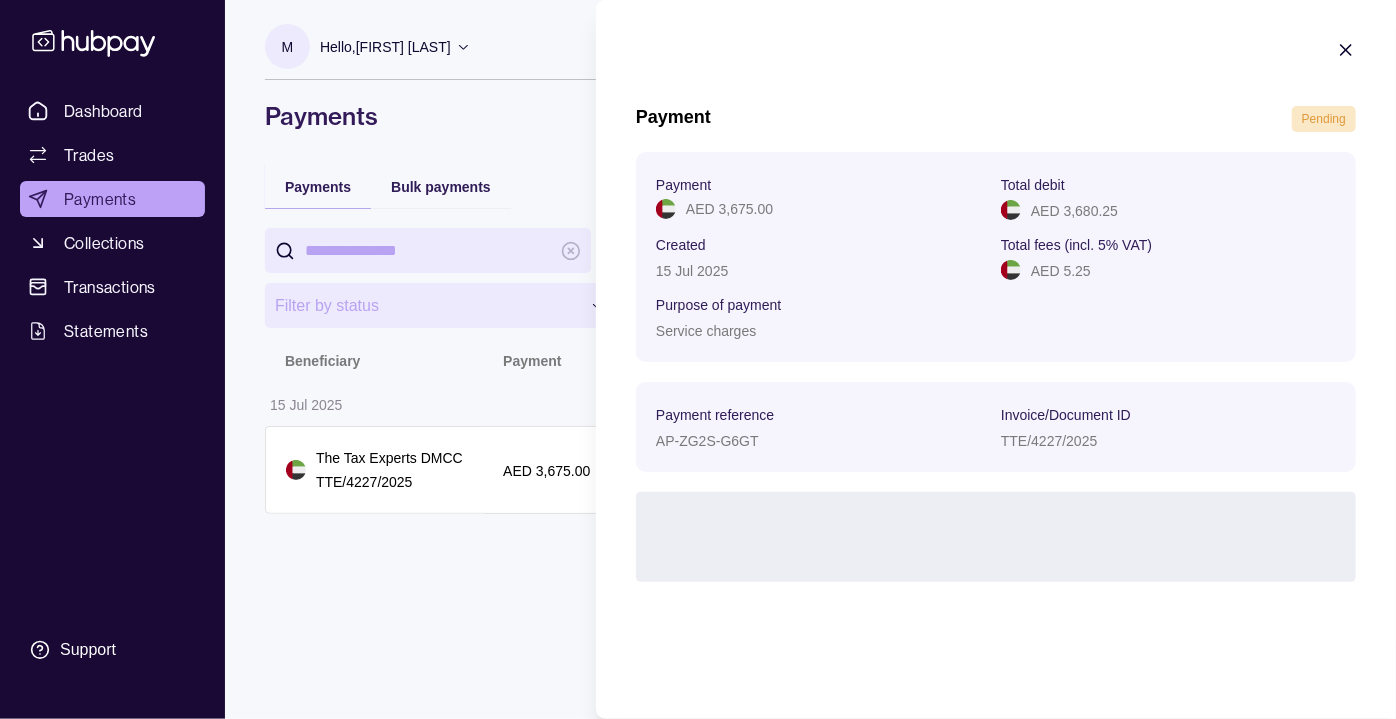 click on "**********" at bounding box center (698, 359) 